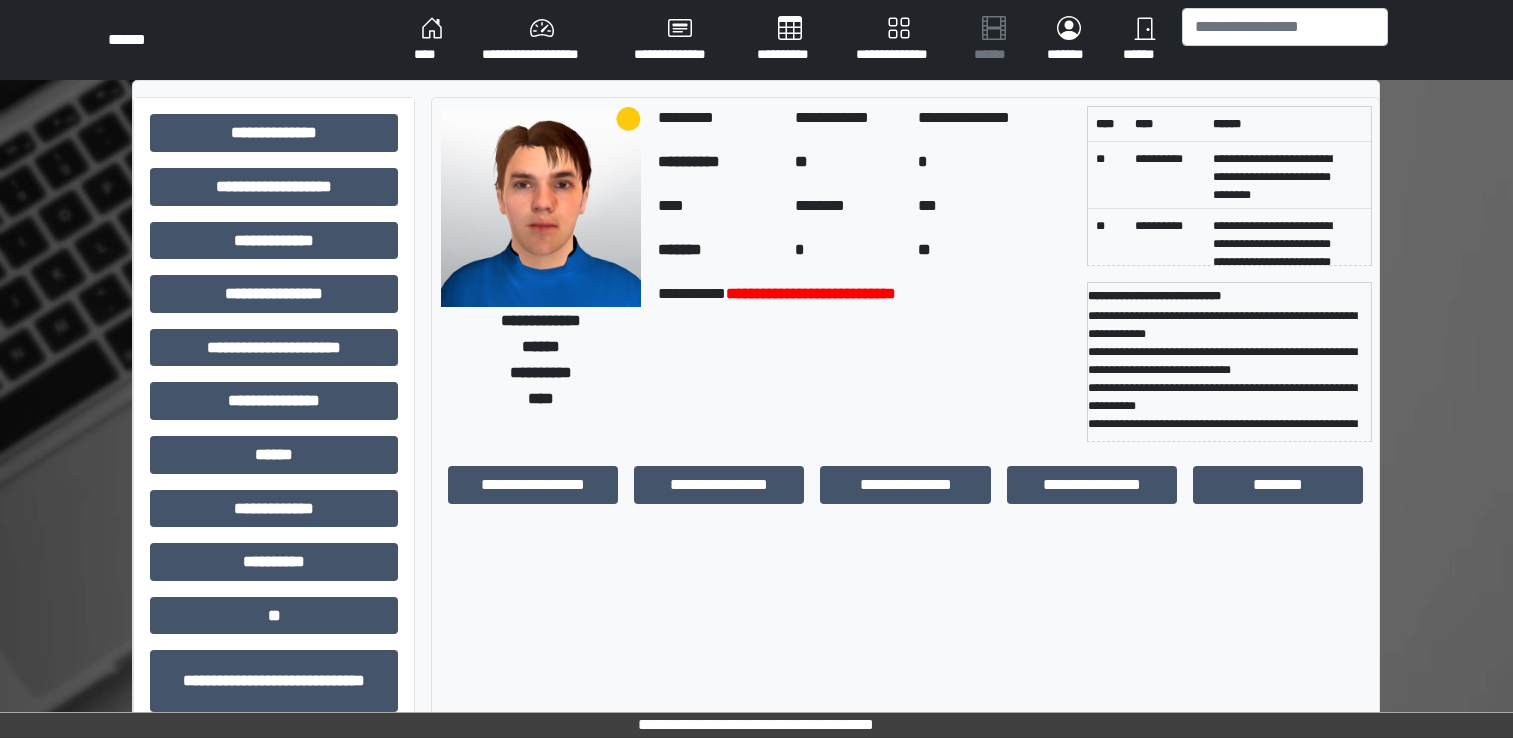 scroll, scrollTop: 0, scrollLeft: 0, axis: both 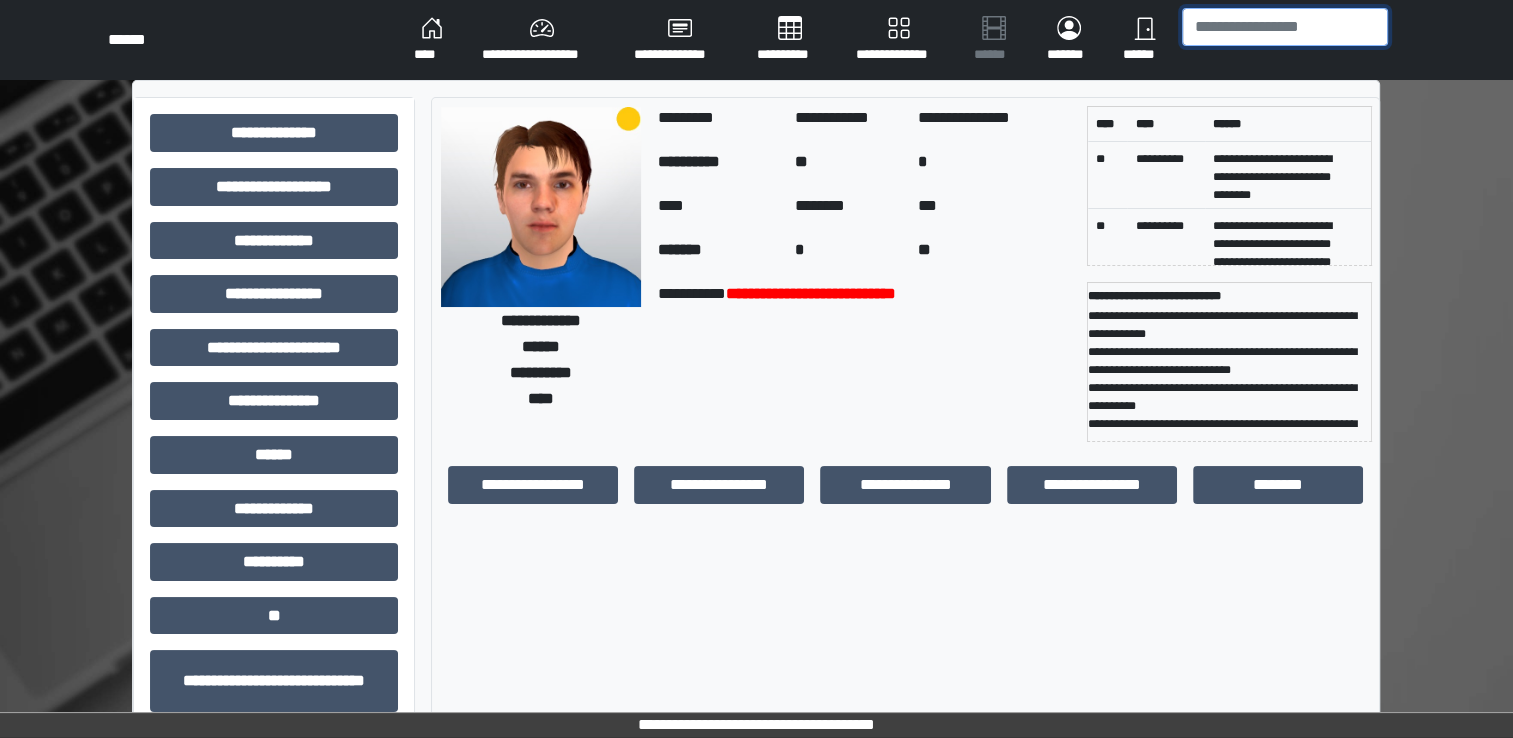click at bounding box center [1285, 27] 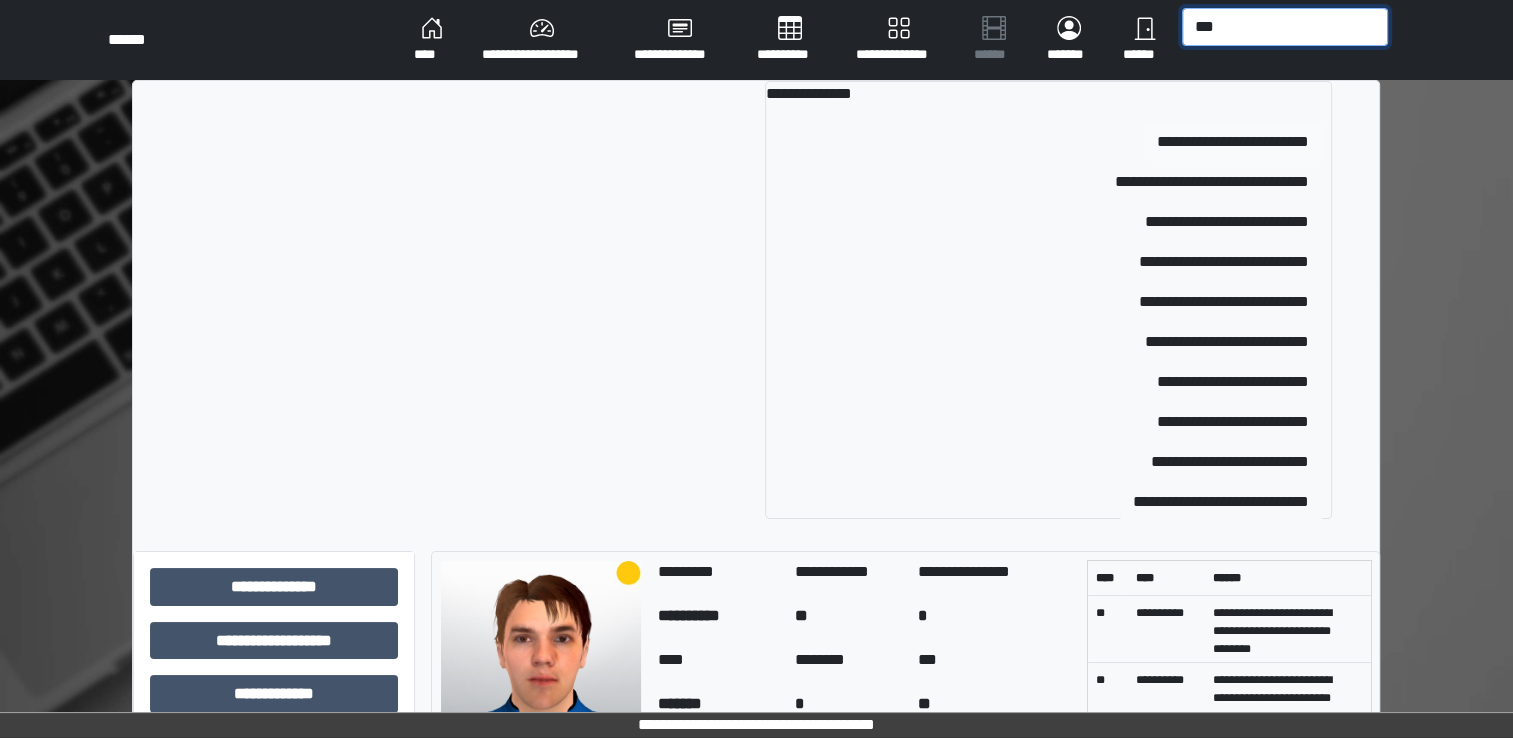 type on "***" 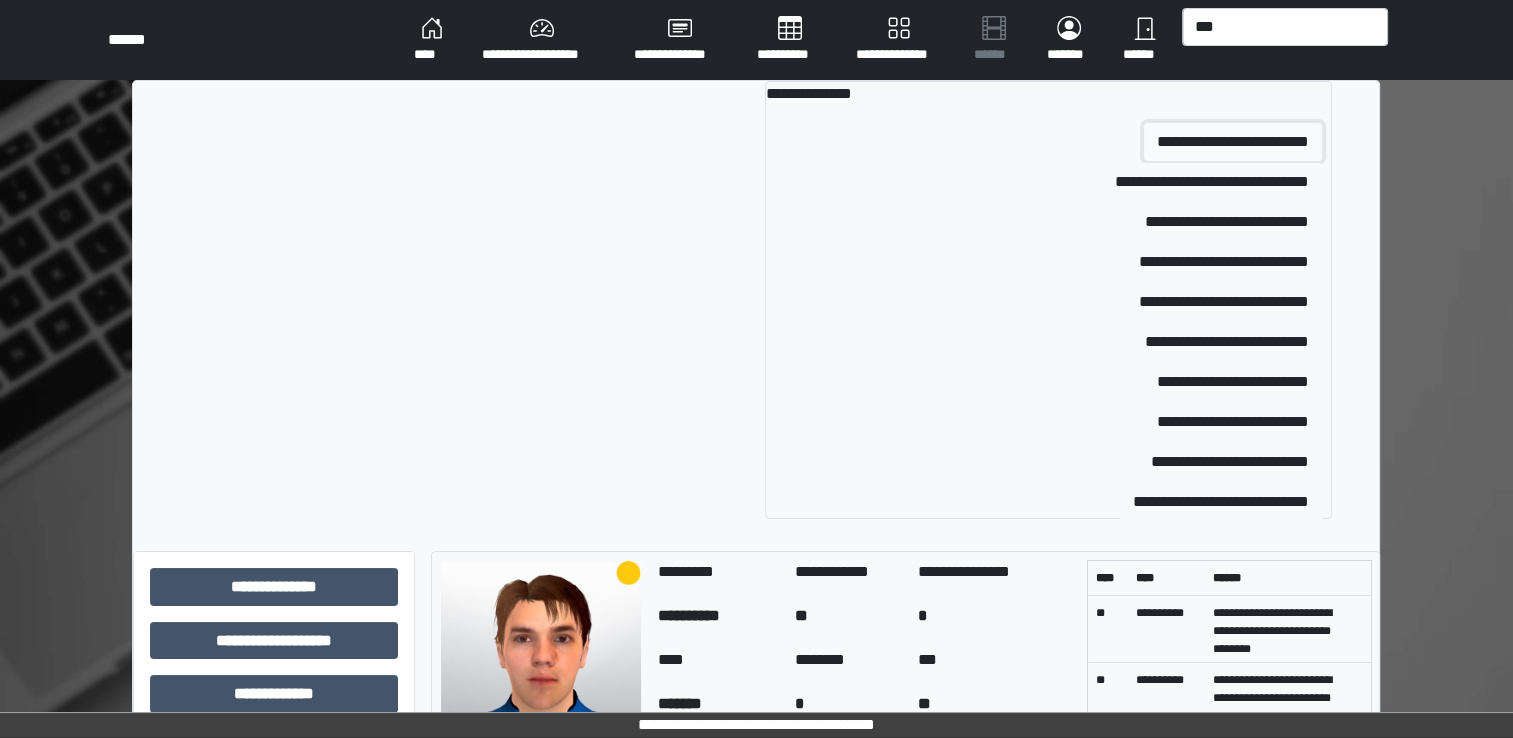 click on "**********" at bounding box center [1233, 142] 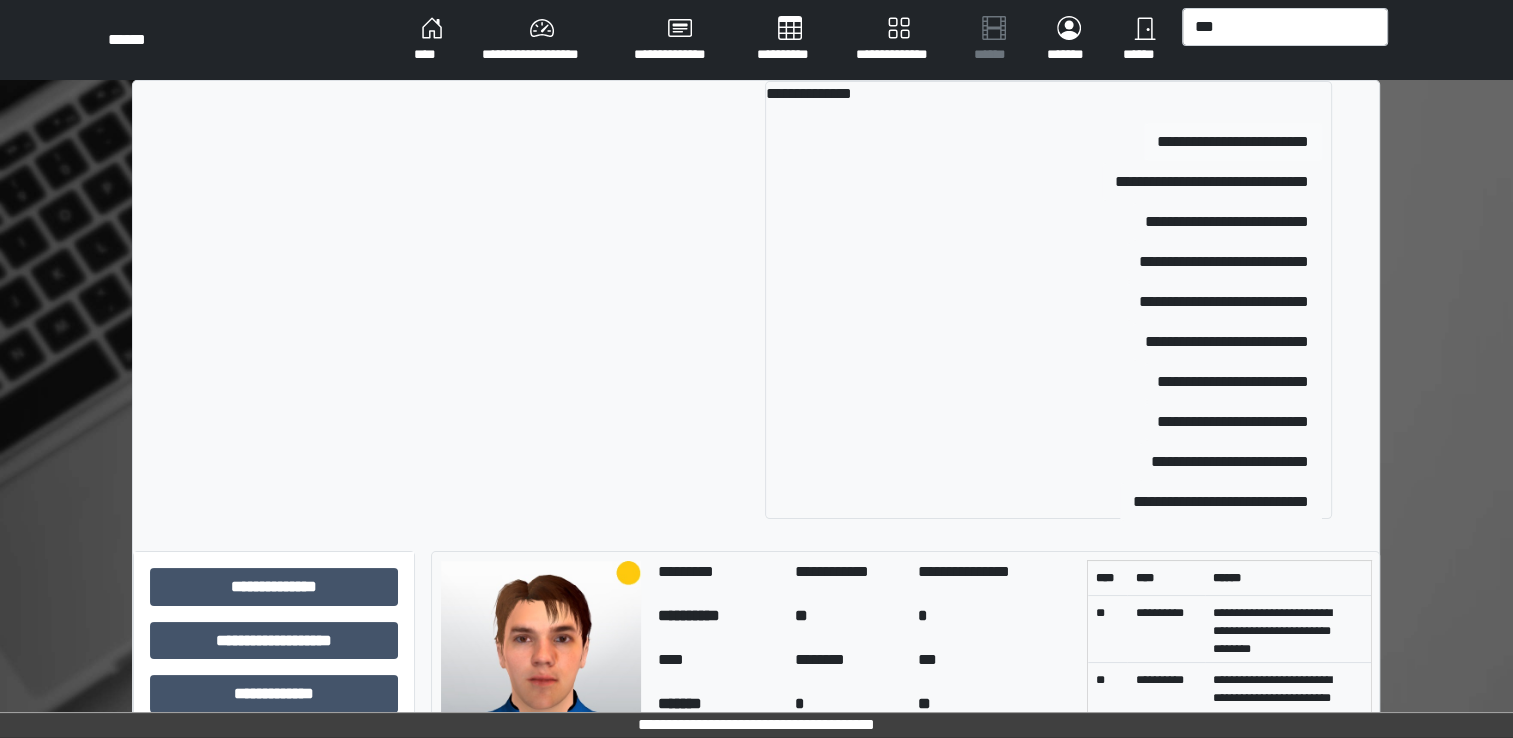 type 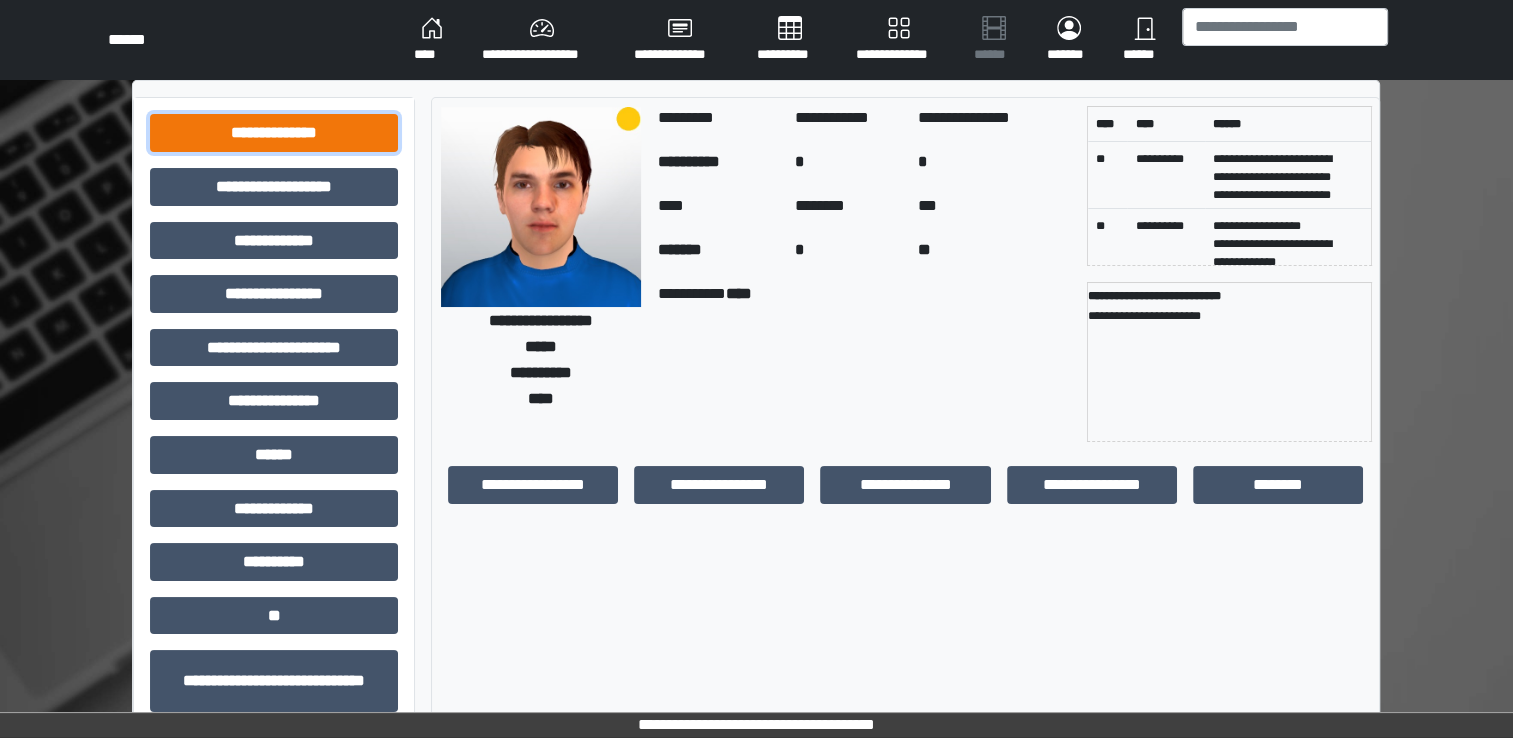 click on "**********" at bounding box center (274, 133) 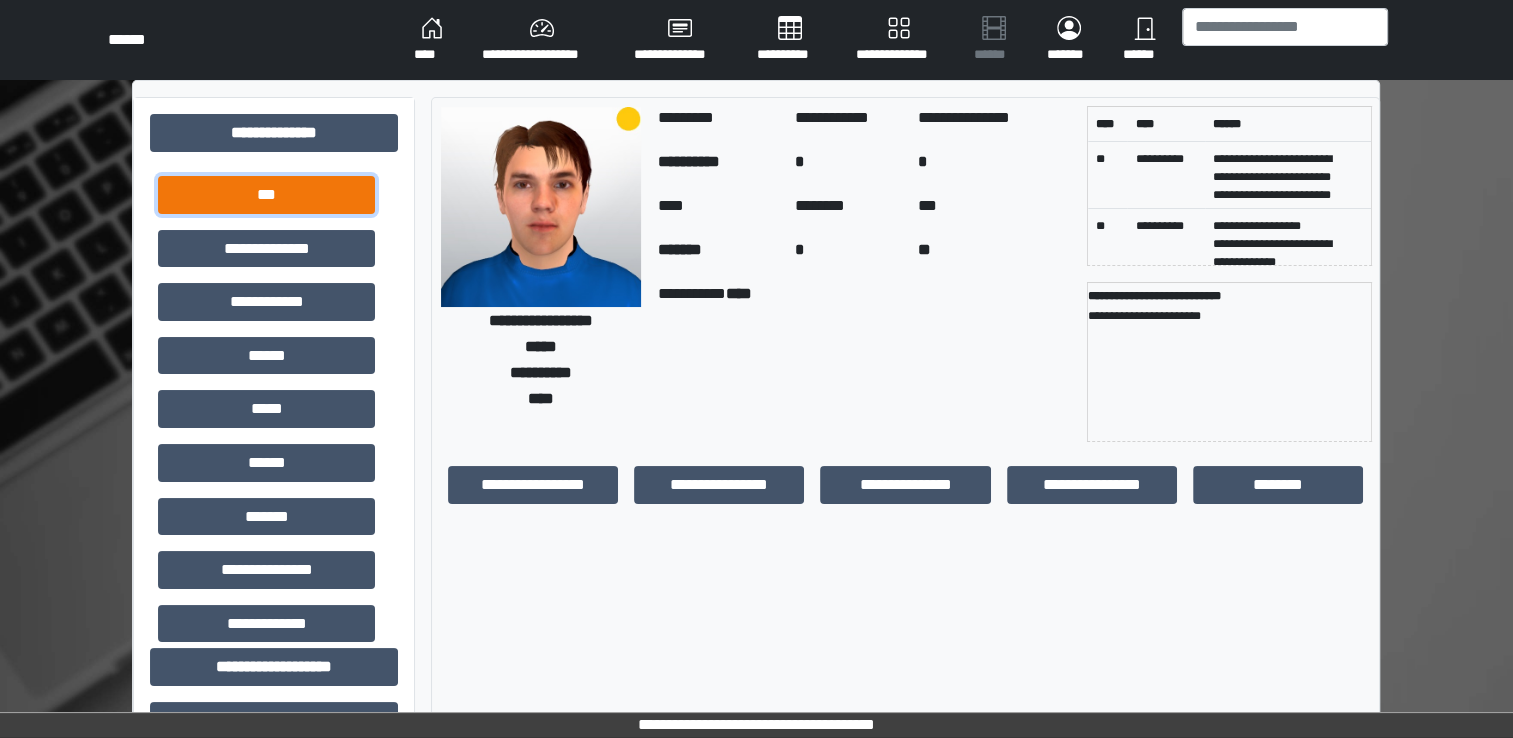 click on "***" at bounding box center [266, 195] 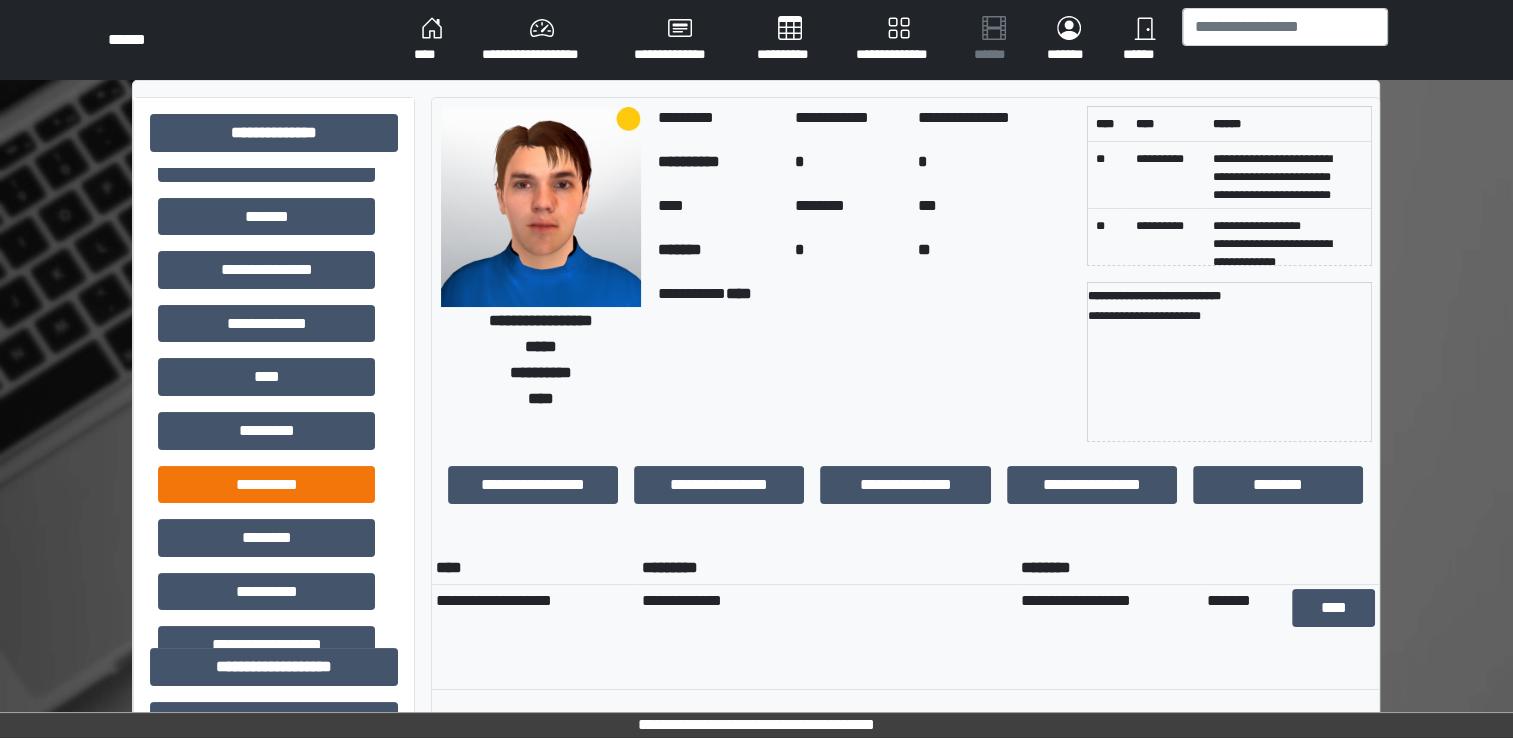 scroll, scrollTop: 364, scrollLeft: 0, axis: vertical 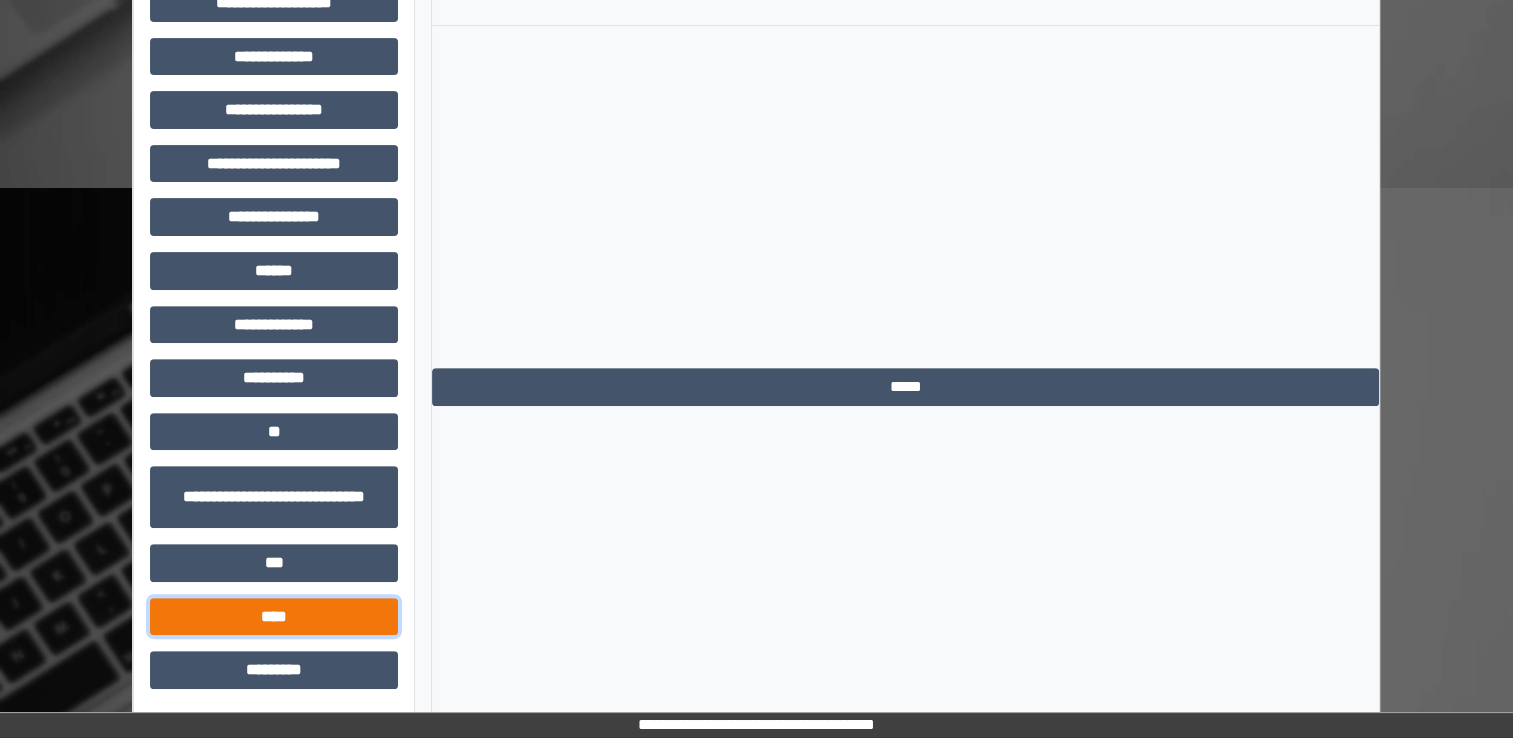 click on "****" at bounding box center [274, 617] 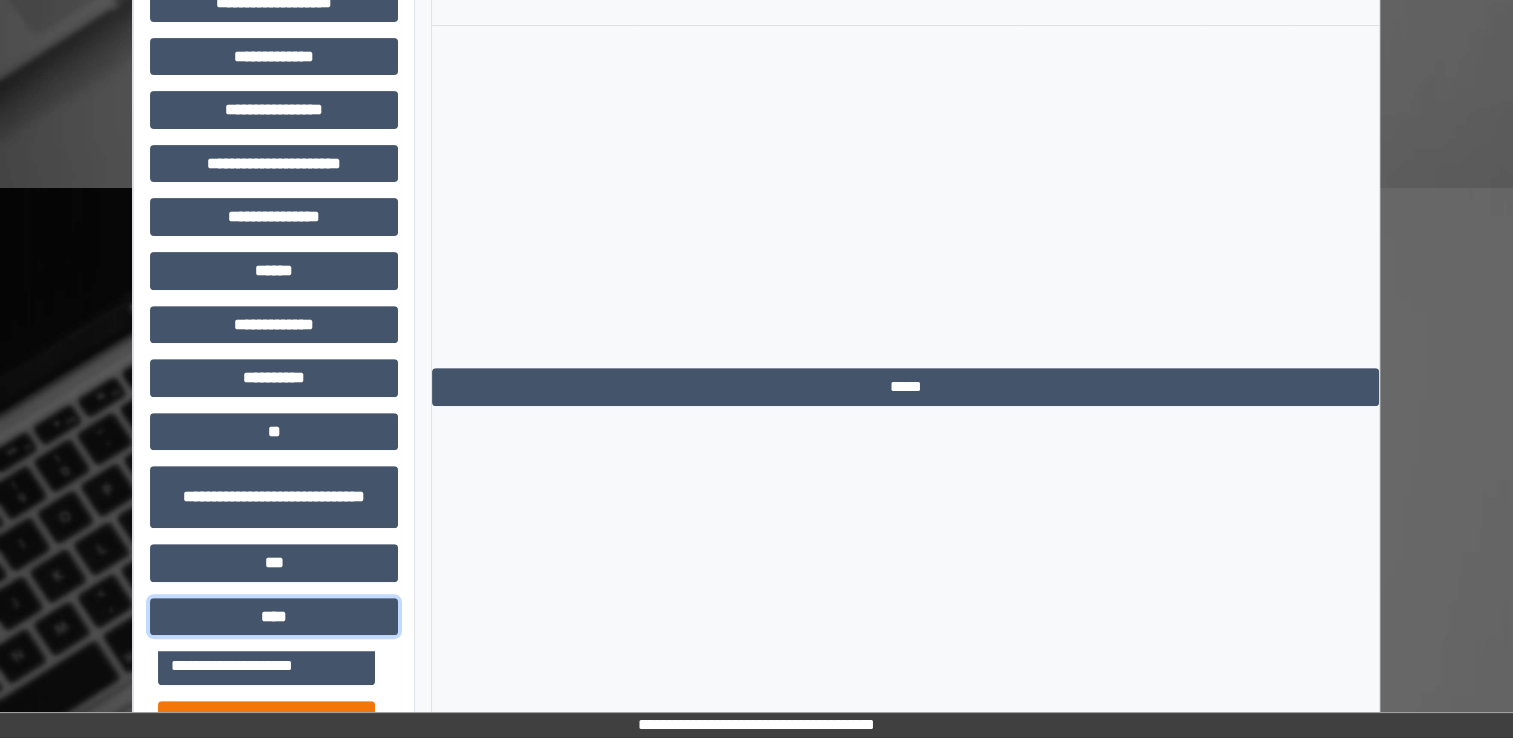 scroll, scrollTop: 700, scrollLeft: 0, axis: vertical 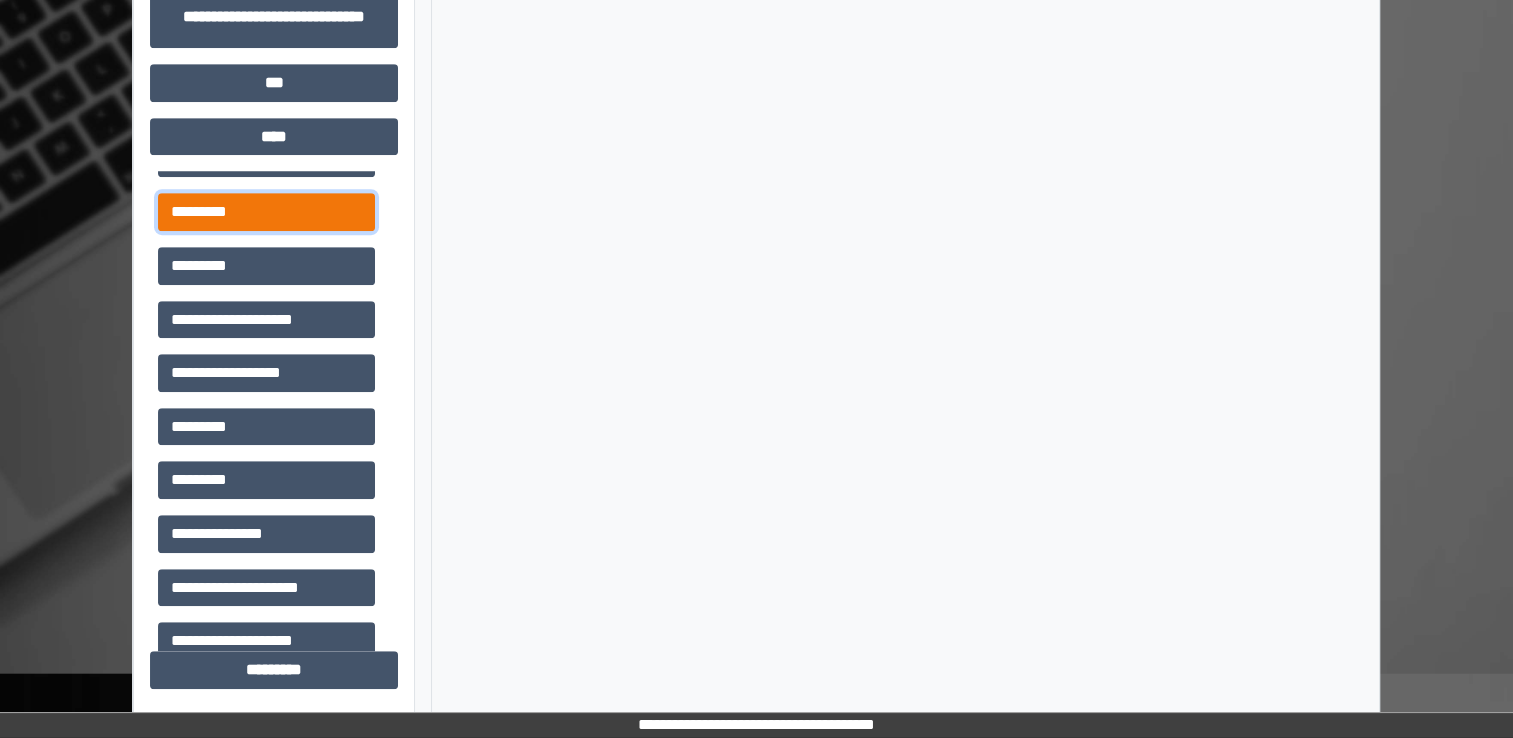 click on "*********" at bounding box center (266, 212) 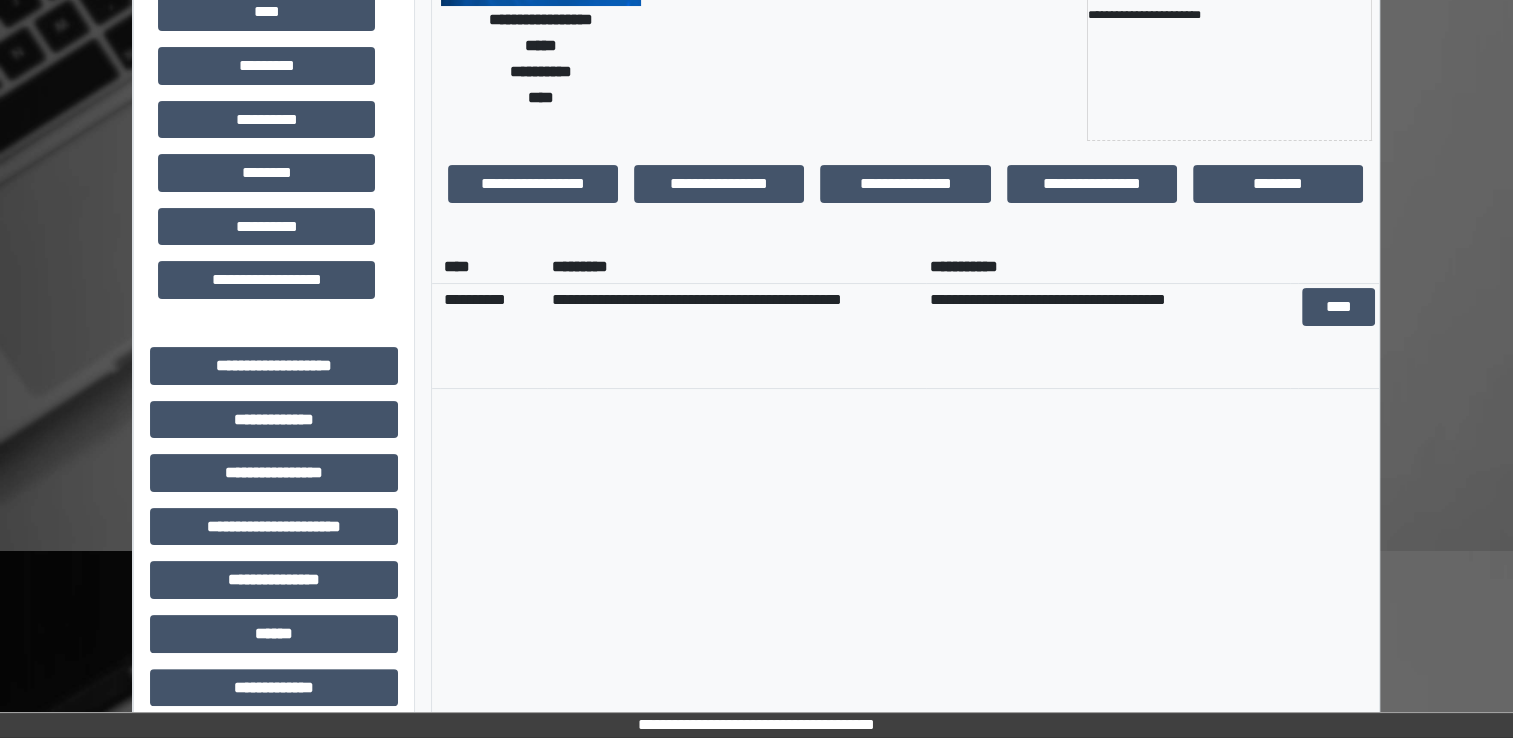 scroll, scrollTop: 244, scrollLeft: 0, axis: vertical 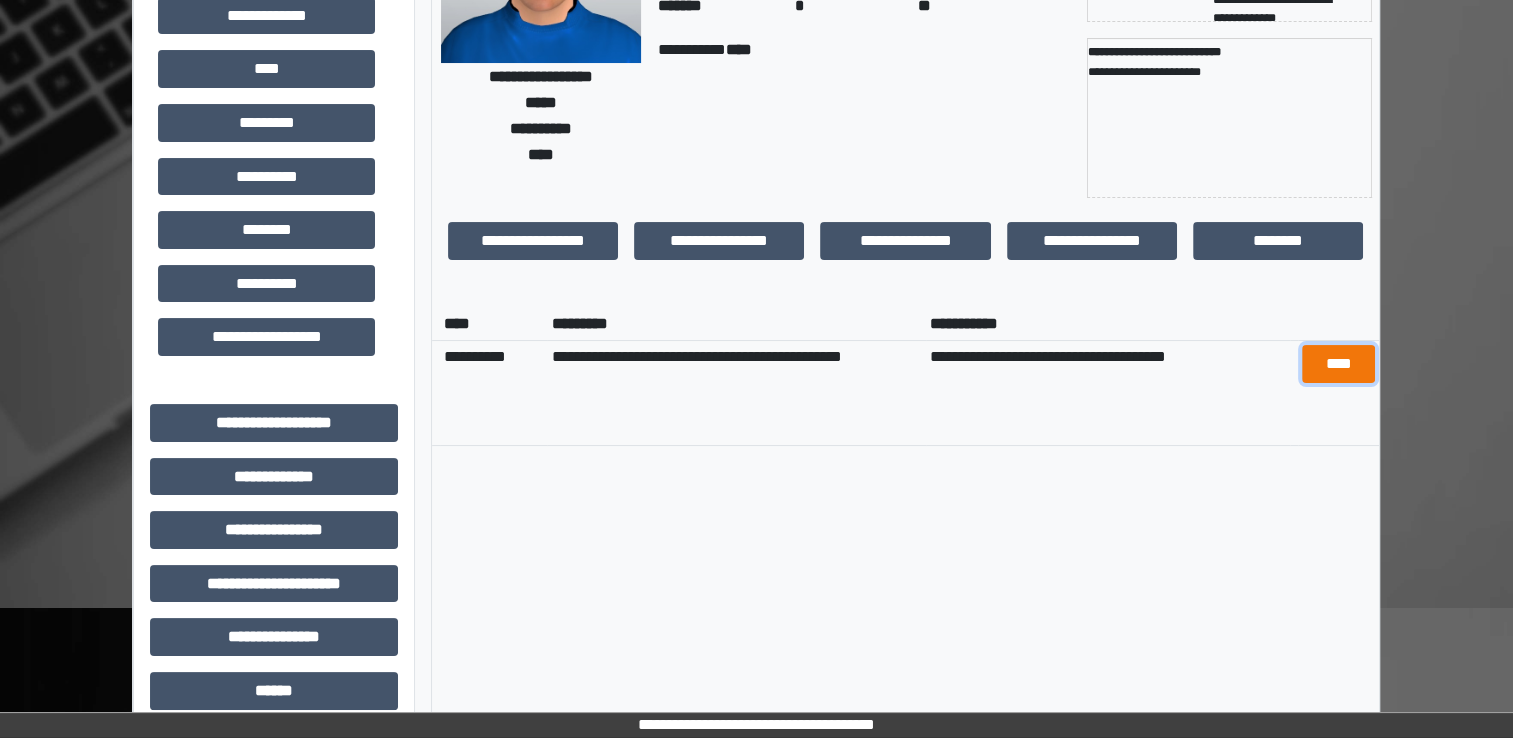 click on "****" at bounding box center (1338, 364) 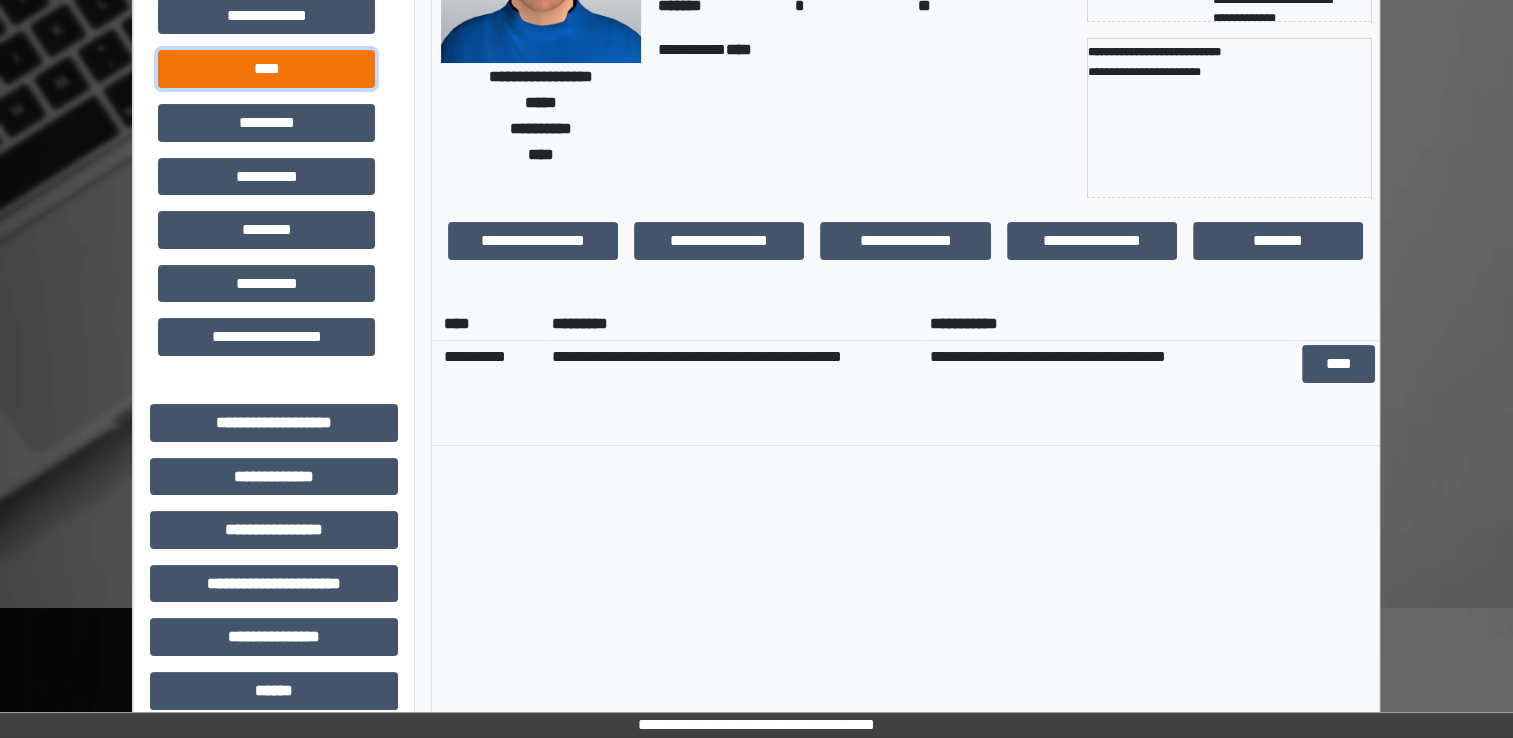 click on "****" at bounding box center (266, 69) 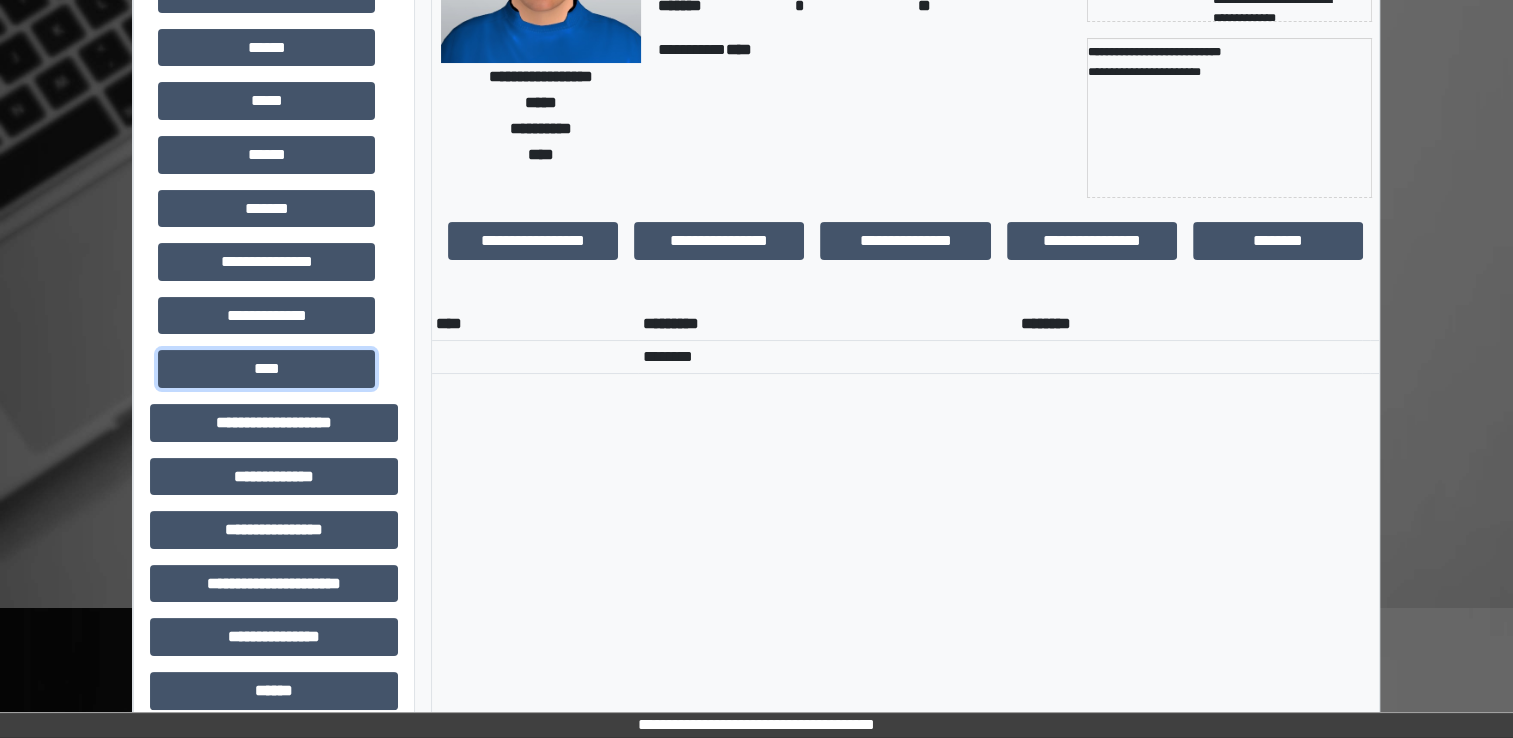 scroll, scrollTop: 364, scrollLeft: 0, axis: vertical 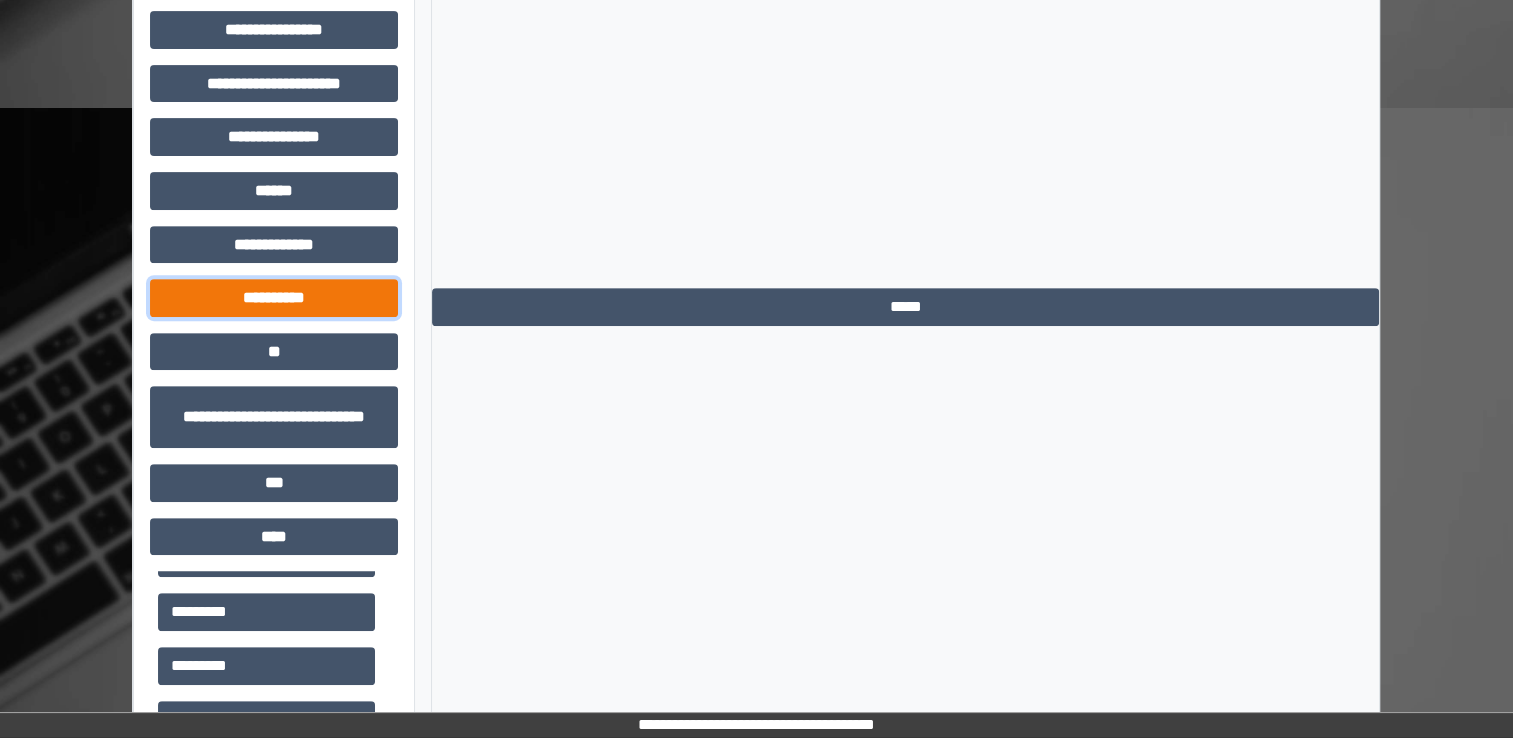 click on "**********" at bounding box center (274, 298) 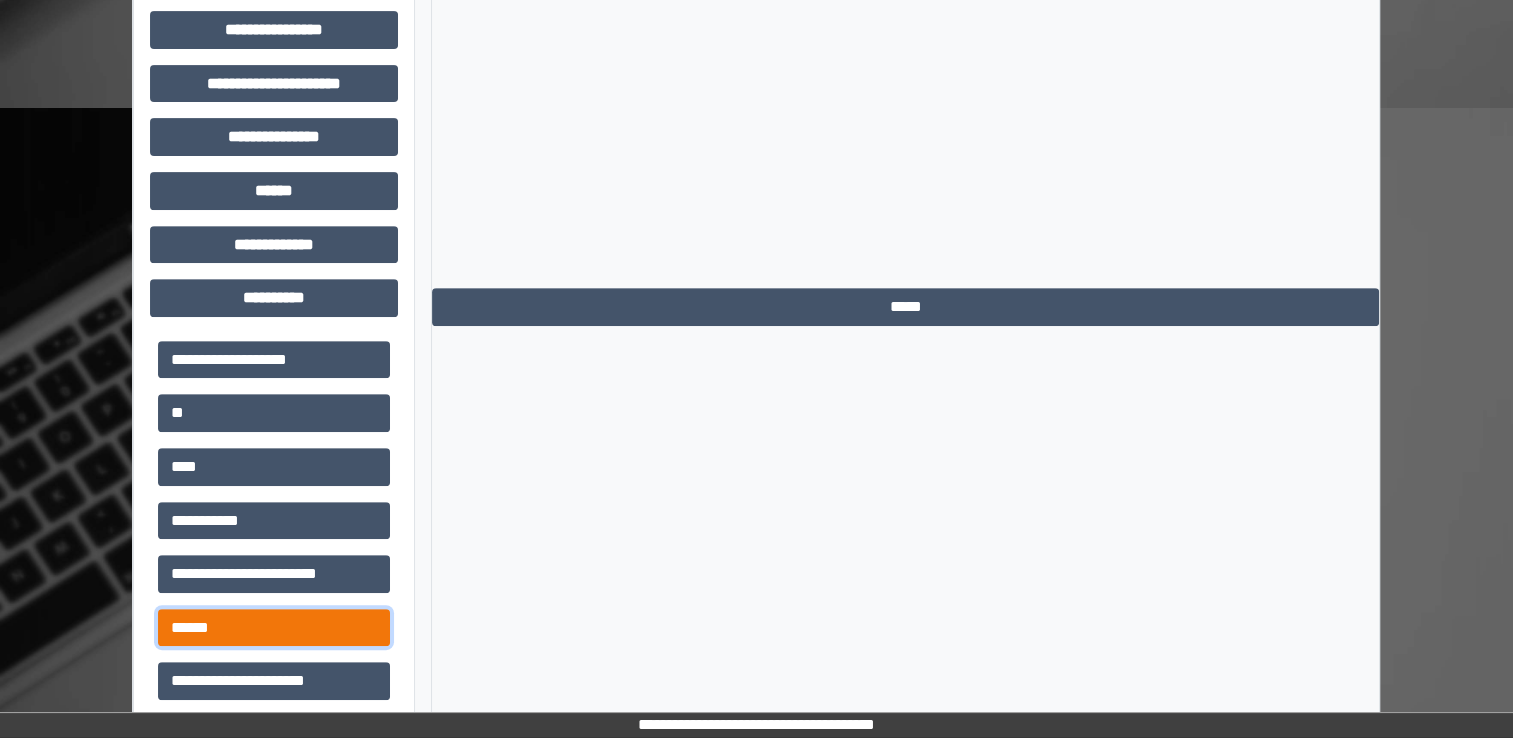 click on "******" at bounding box center (274, 628) 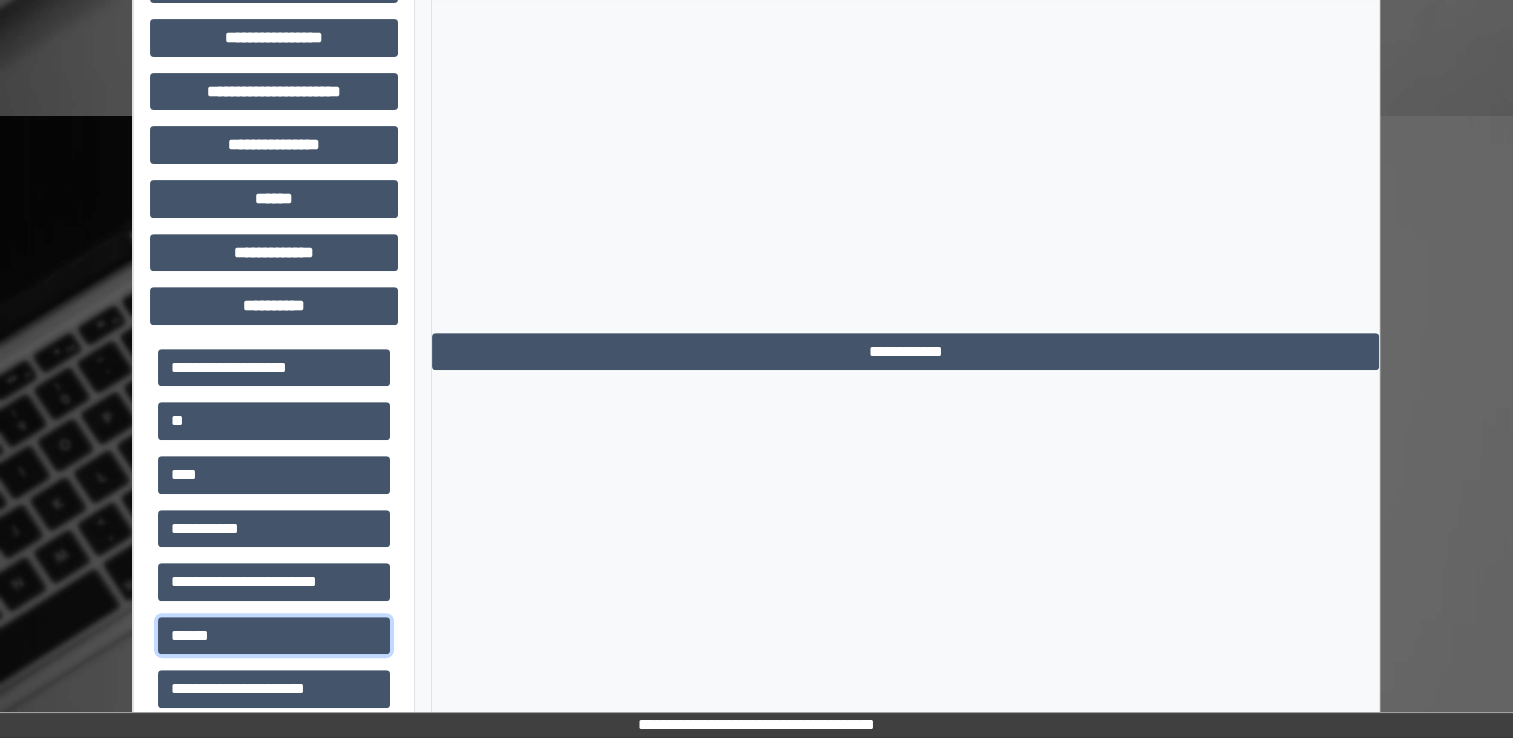 scroll, scrollTop: 144, scrollLeft: 0, axis: vertical 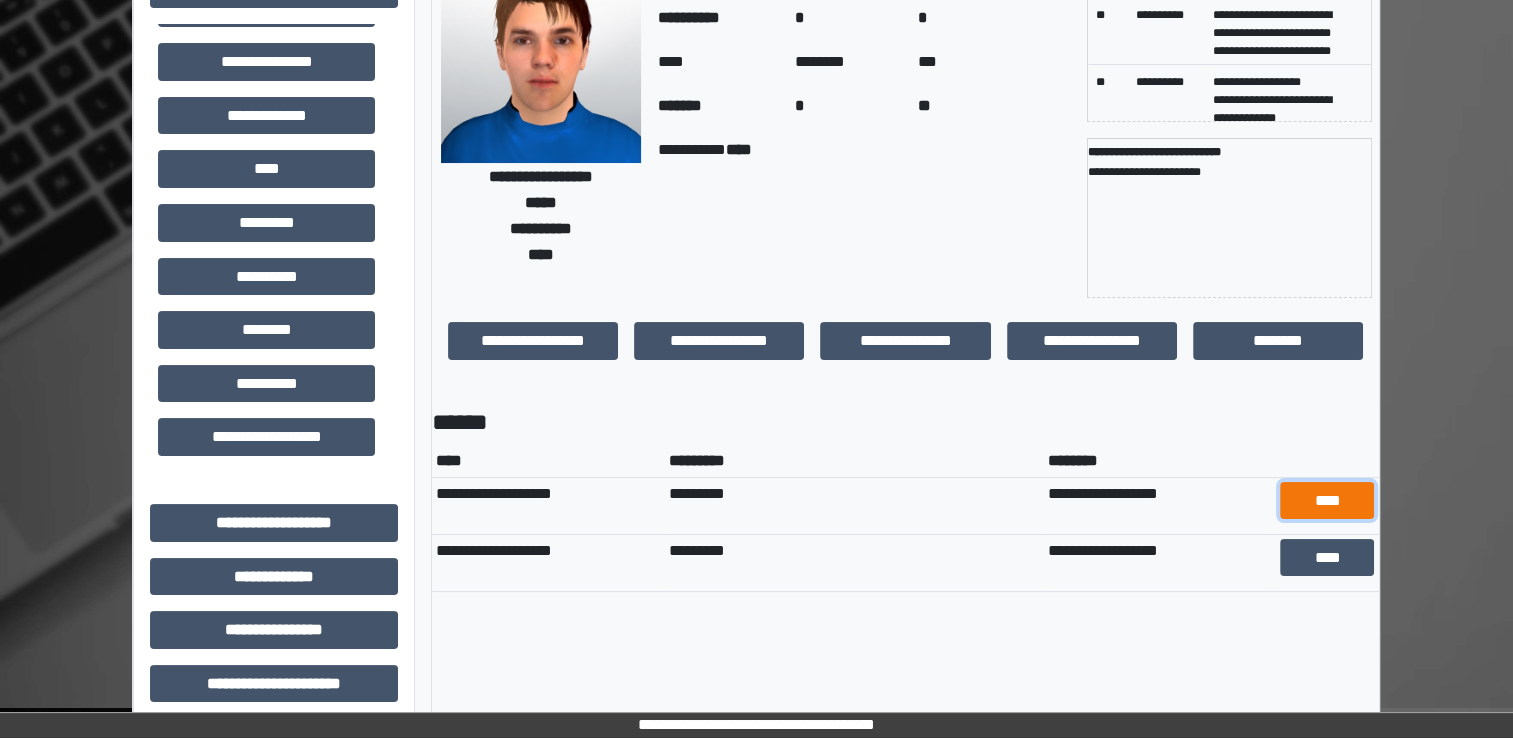 click on "****" at bounding box center [1327, 501] 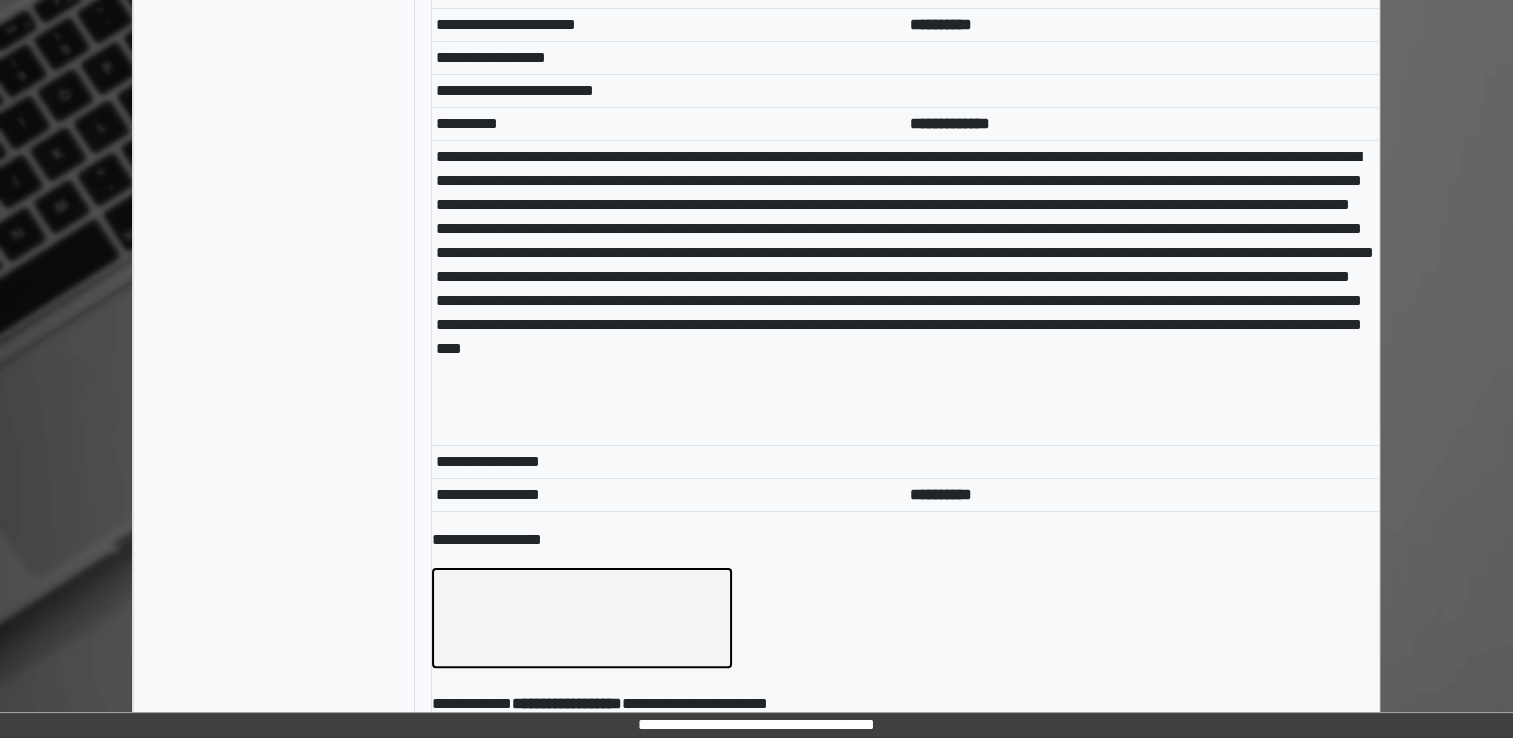 scroll, scrollTop: 7916, scrollLeft: 0, axis: vertical 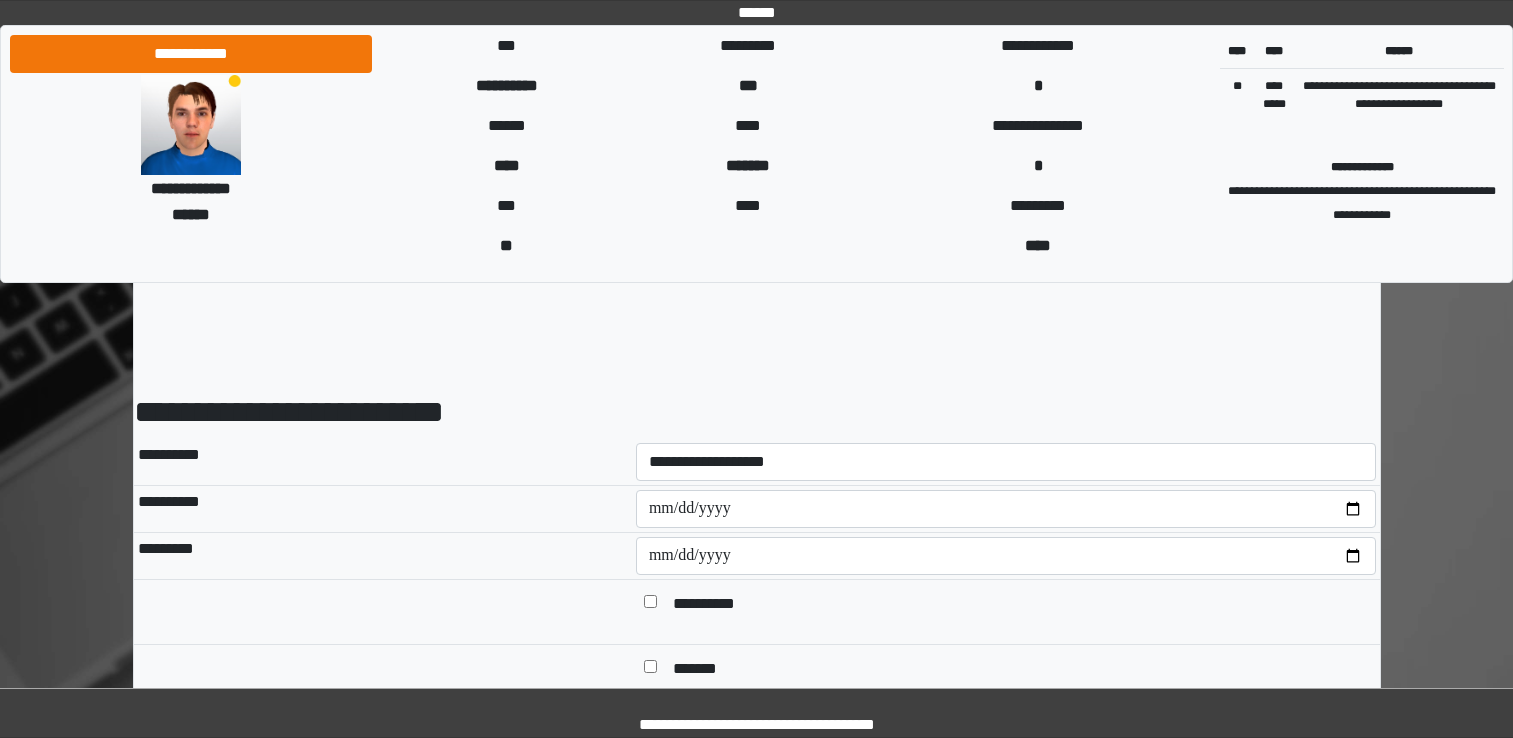 select on "****" 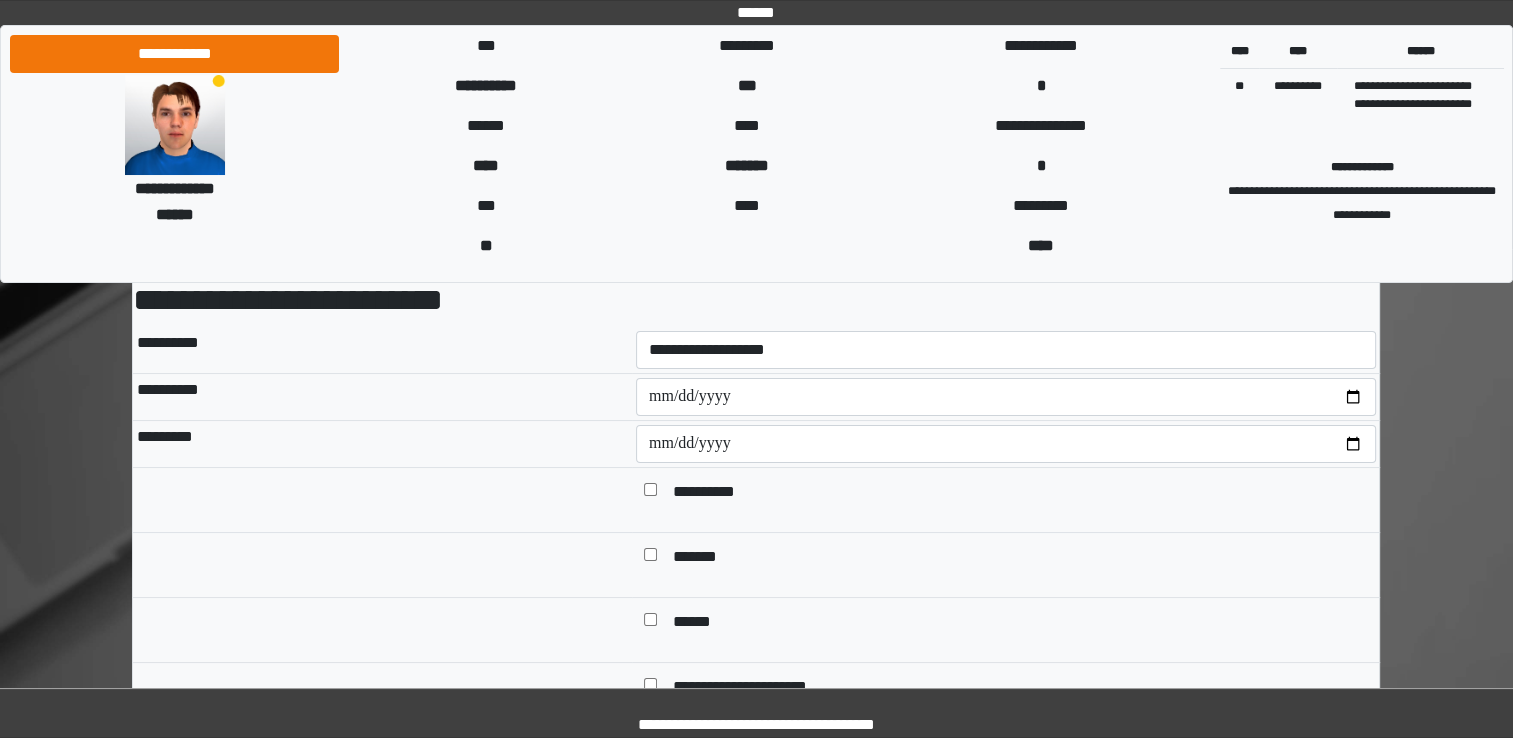 scroll, scrollTop: 0, scrollLeft: 0, axis: both 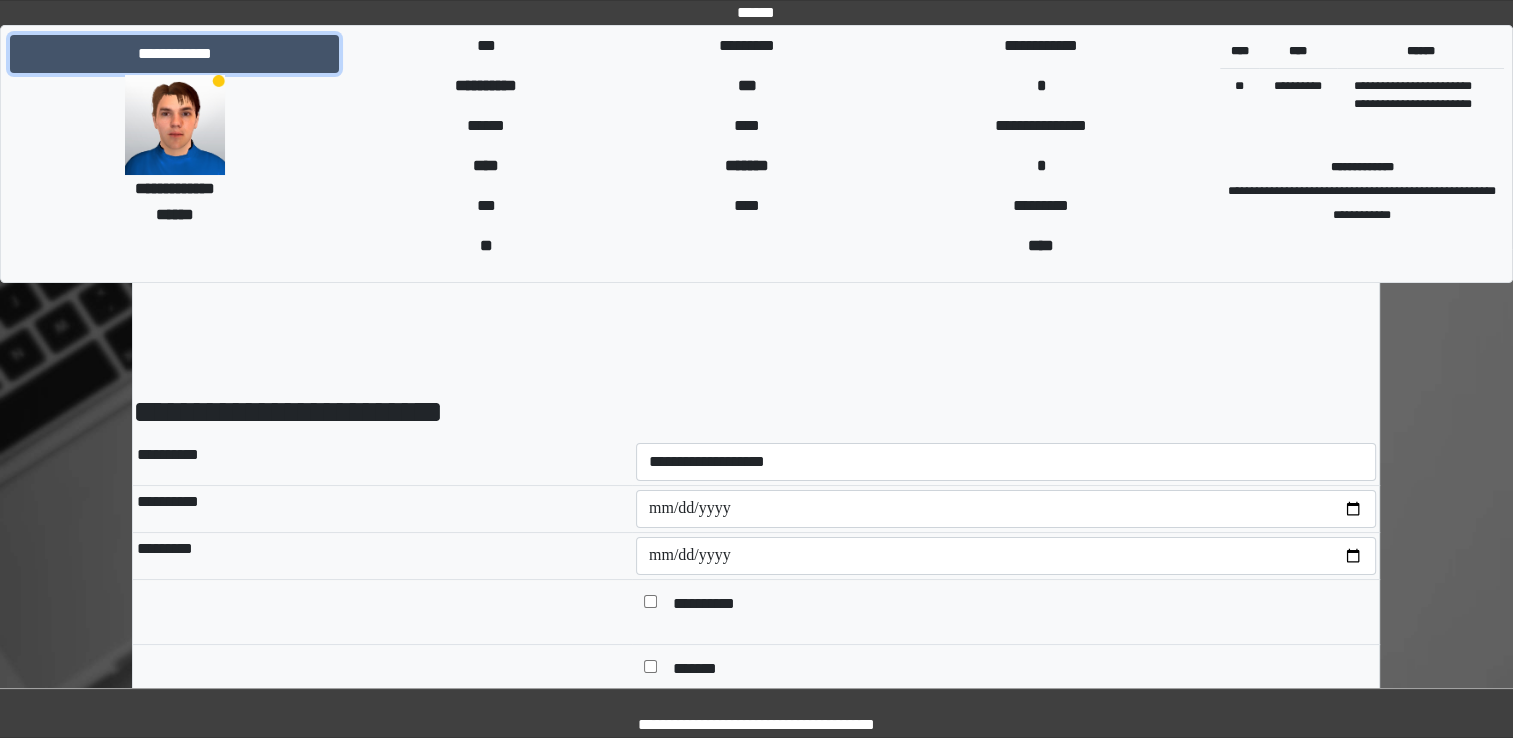 click on "**********" at bounding box center (174, 54) 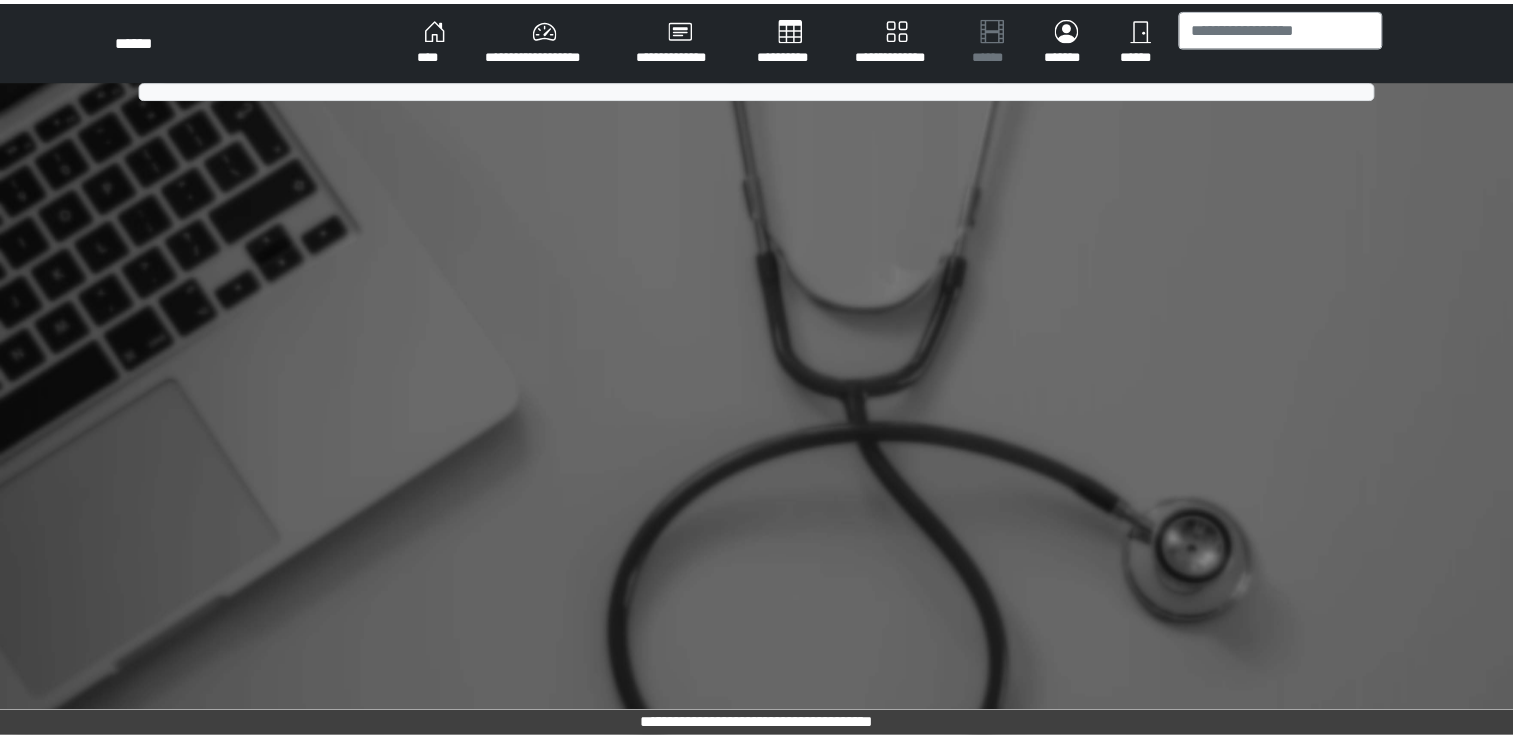 scroll, scrollTop: 0, scrollLeft: 0, axis: both 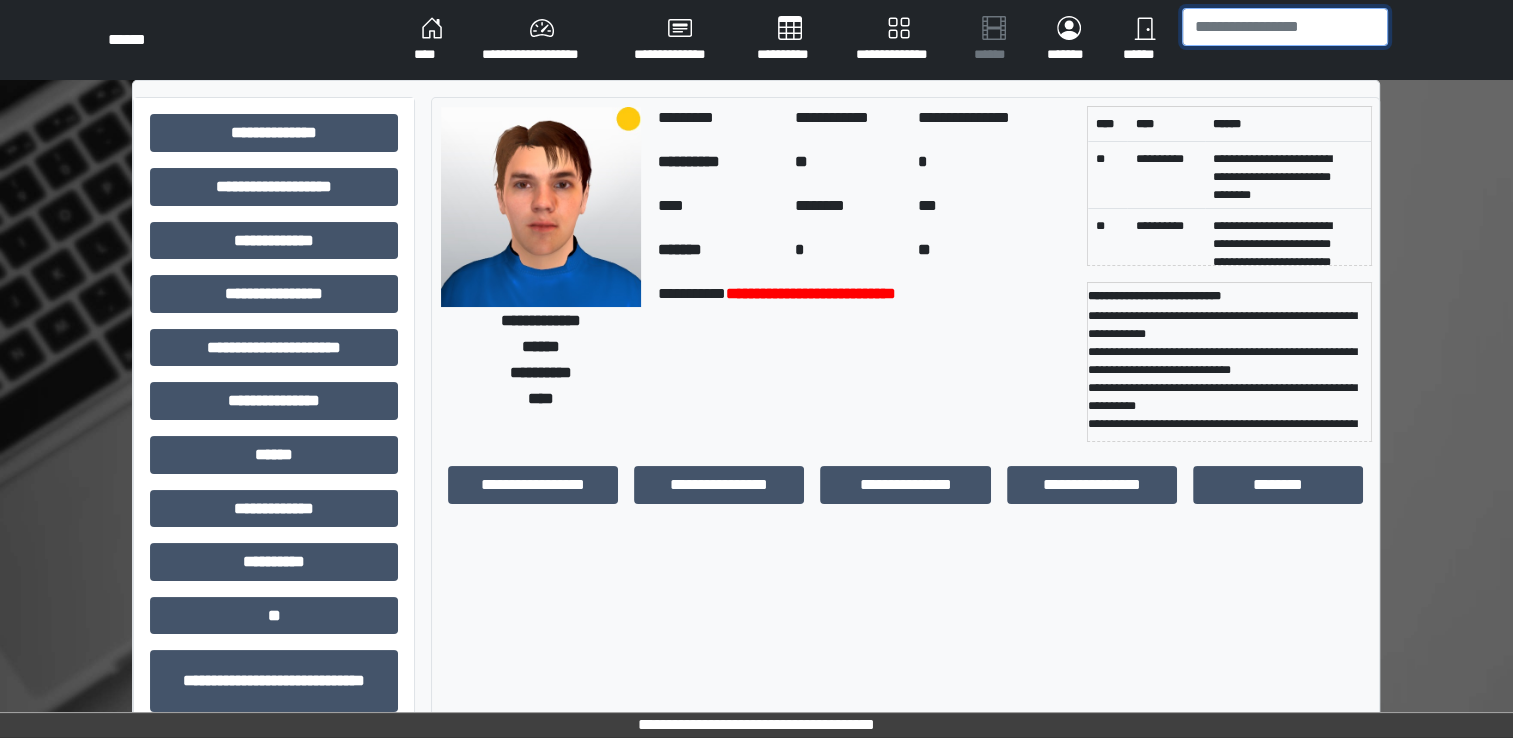 click at bounding box center [1285, 27] 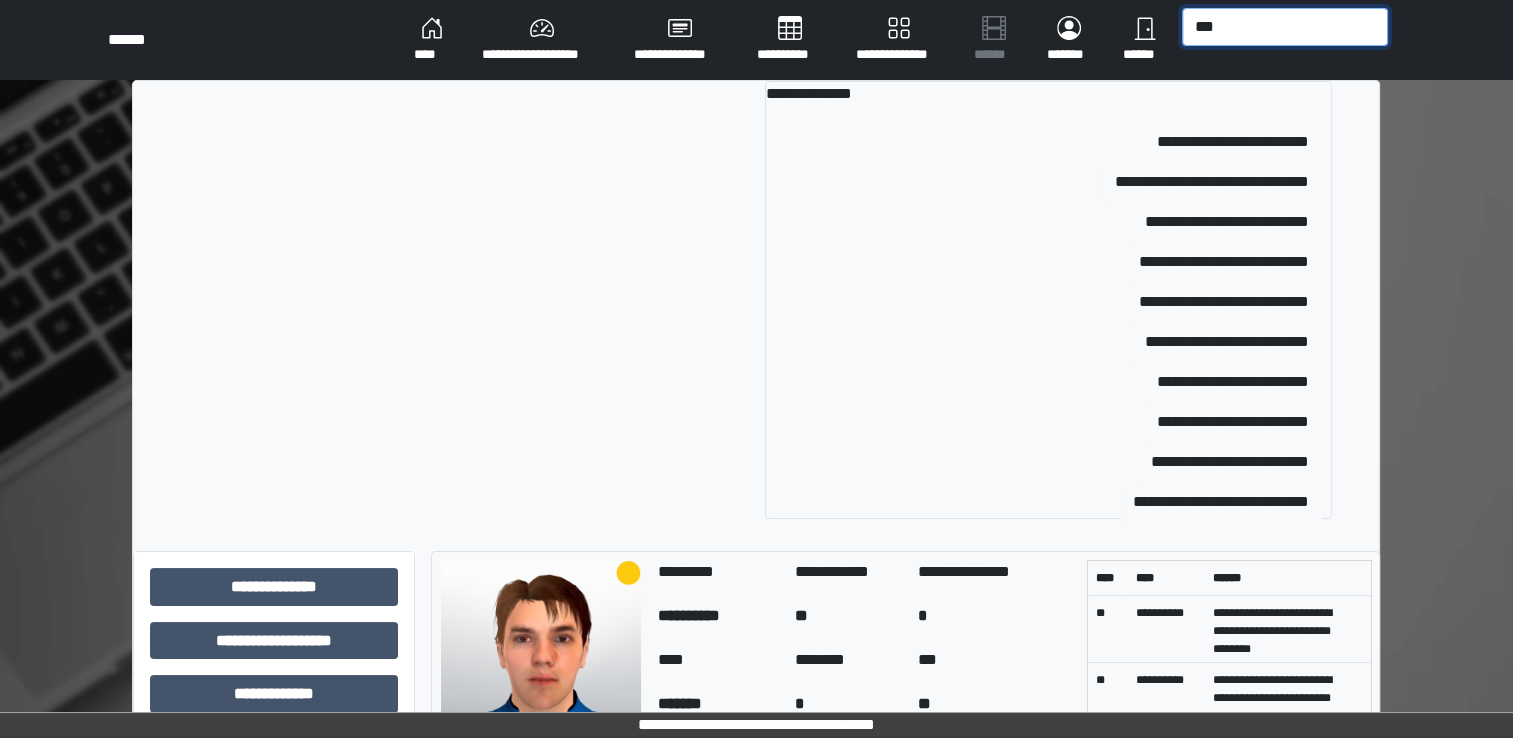 type on "***" 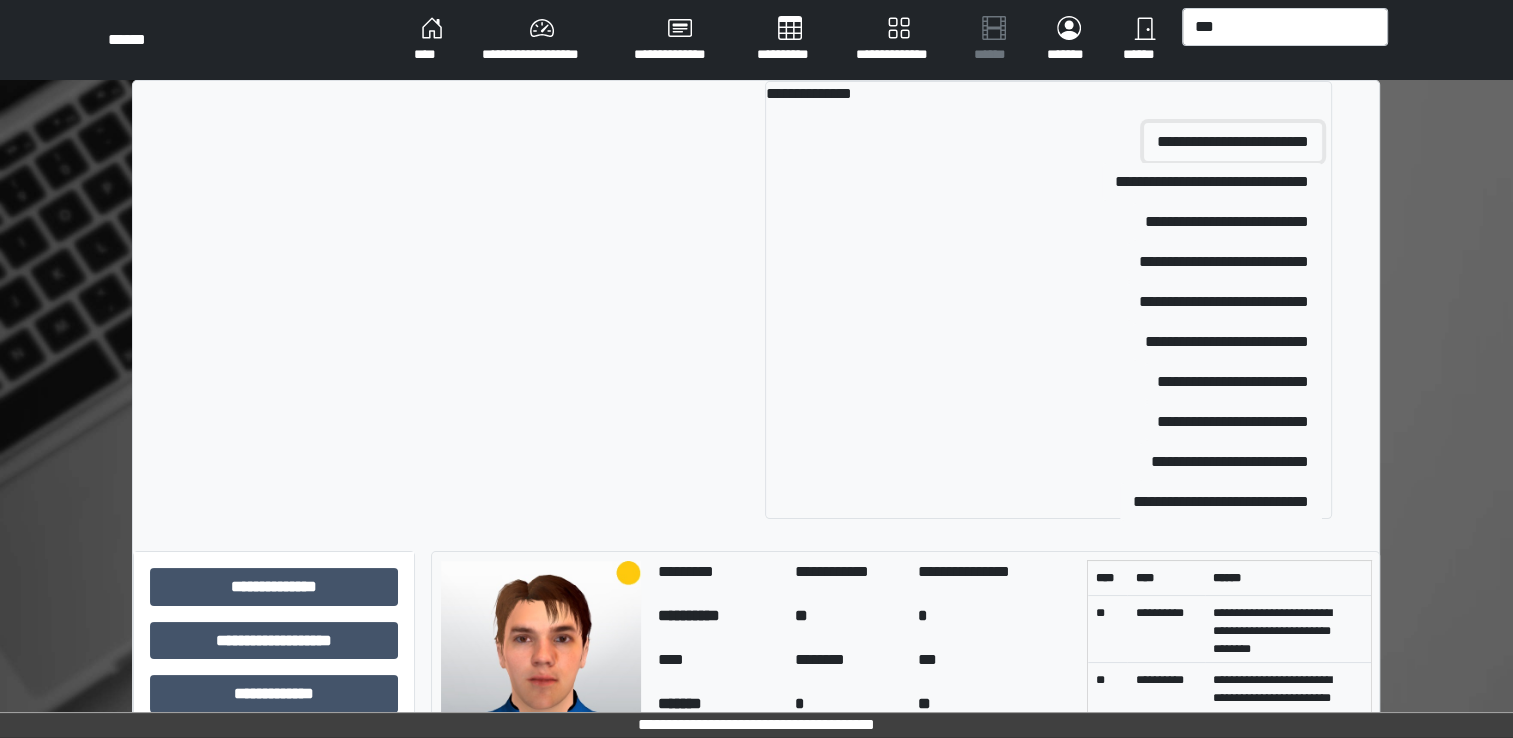 click on "**********" at bounding box center (1233, 142) 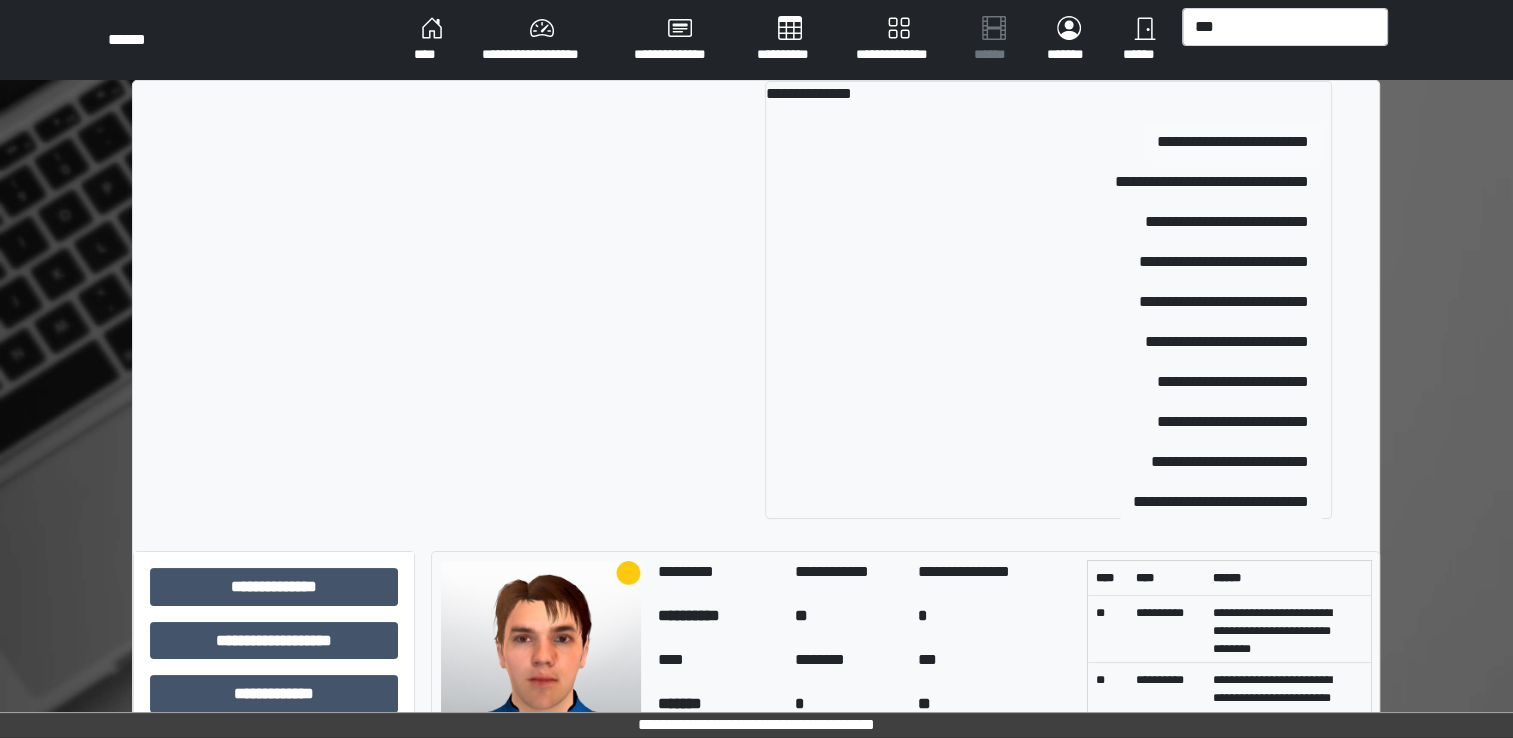 type 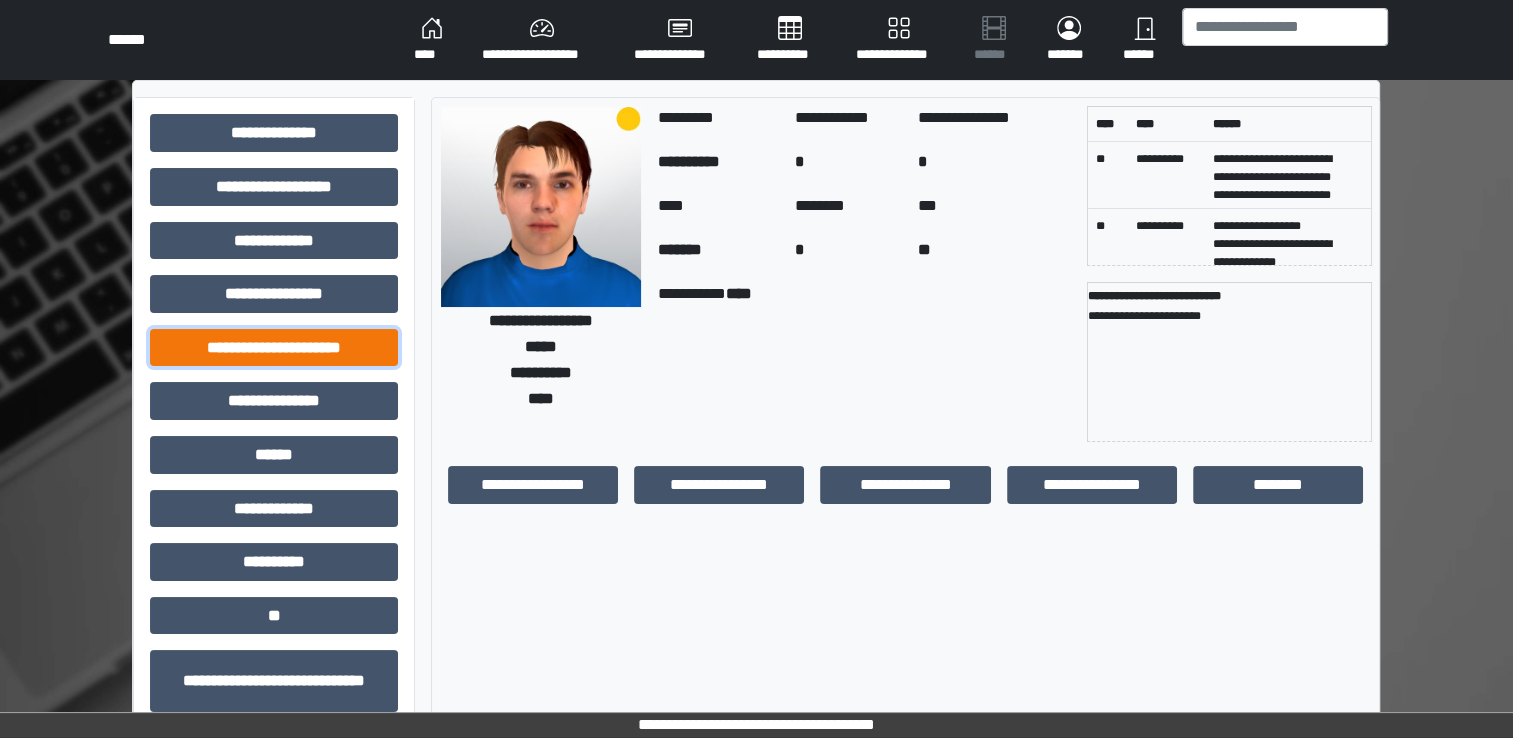 click on "**********" at bounding box center (274, 348) 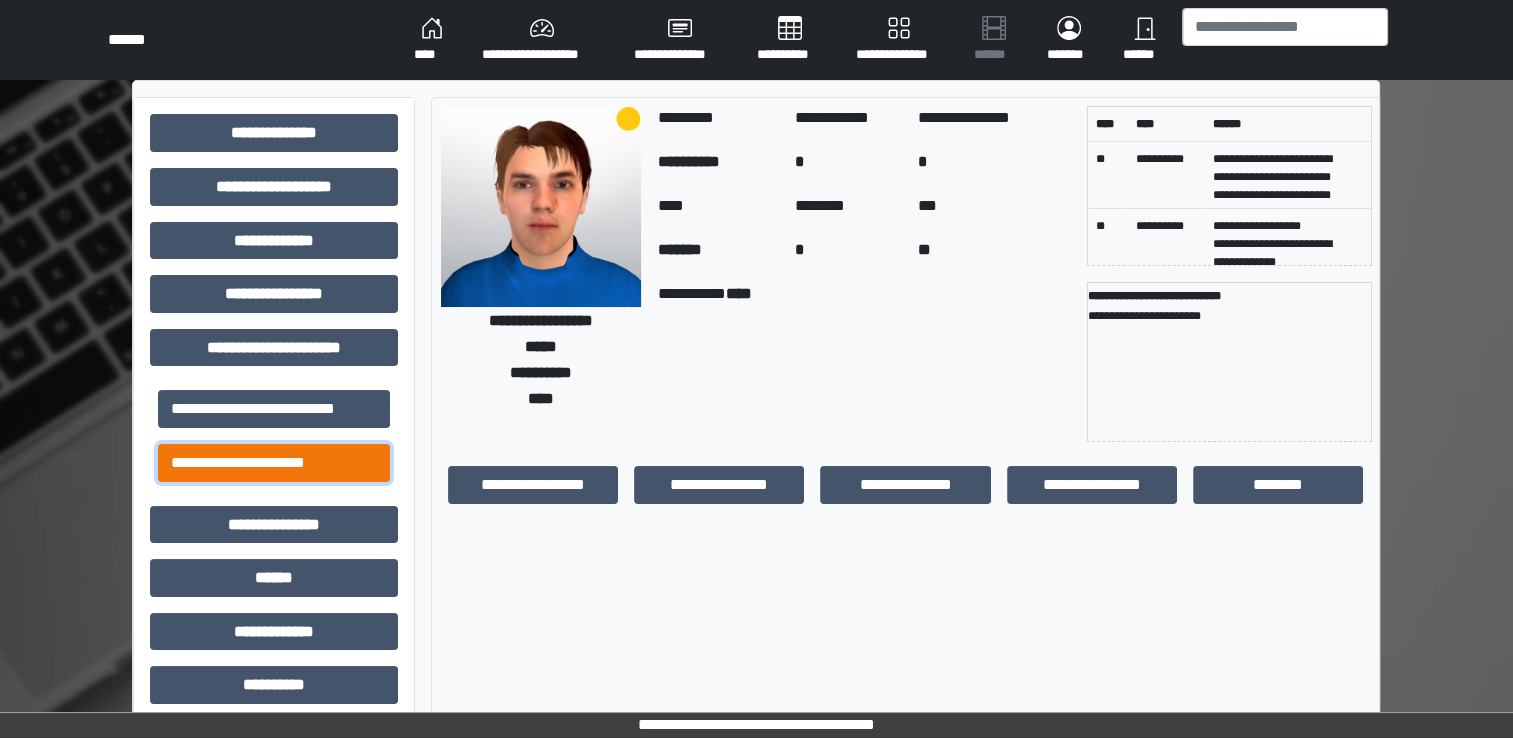 click on "**********" at bounding box center (274, 463) 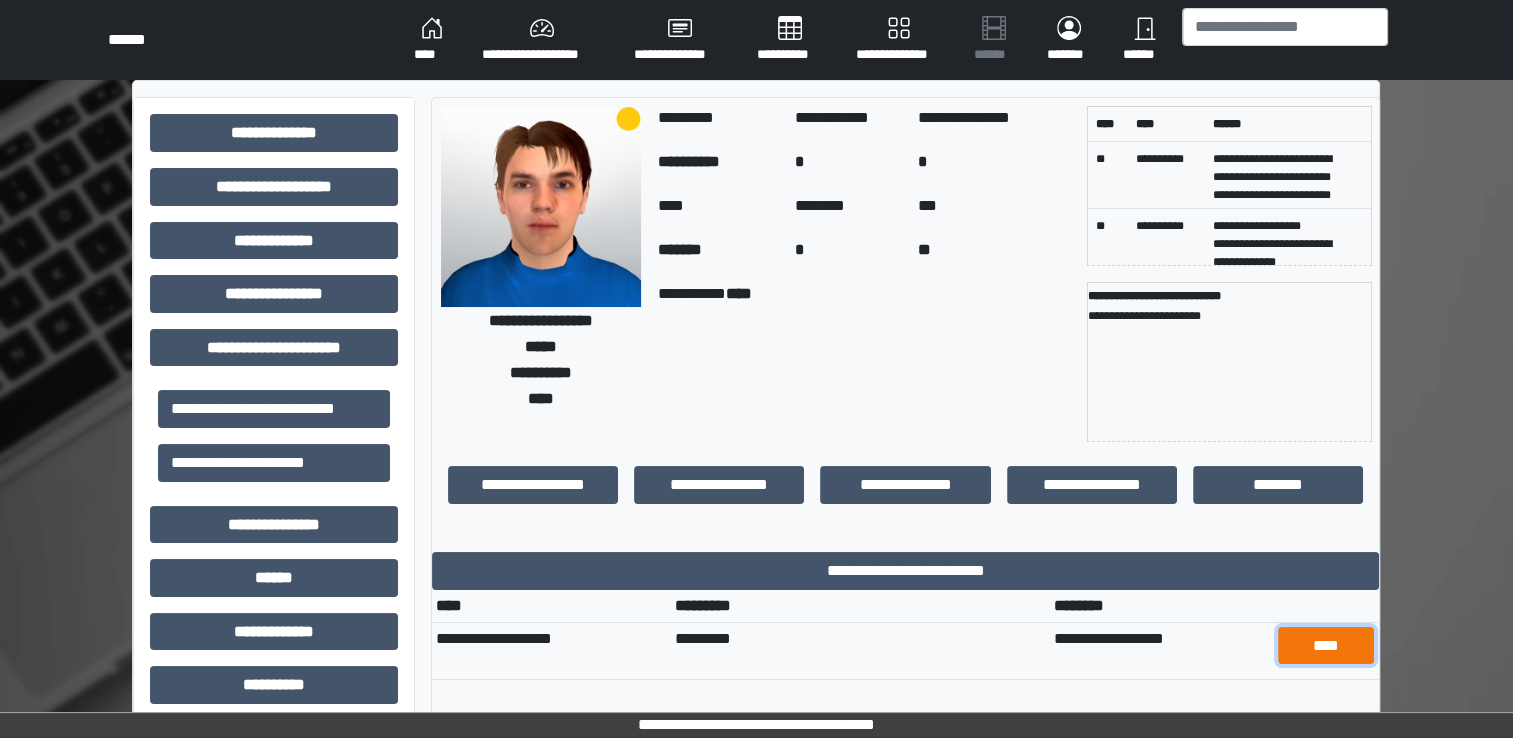 click on "****" at bounding box center [1326, 646] 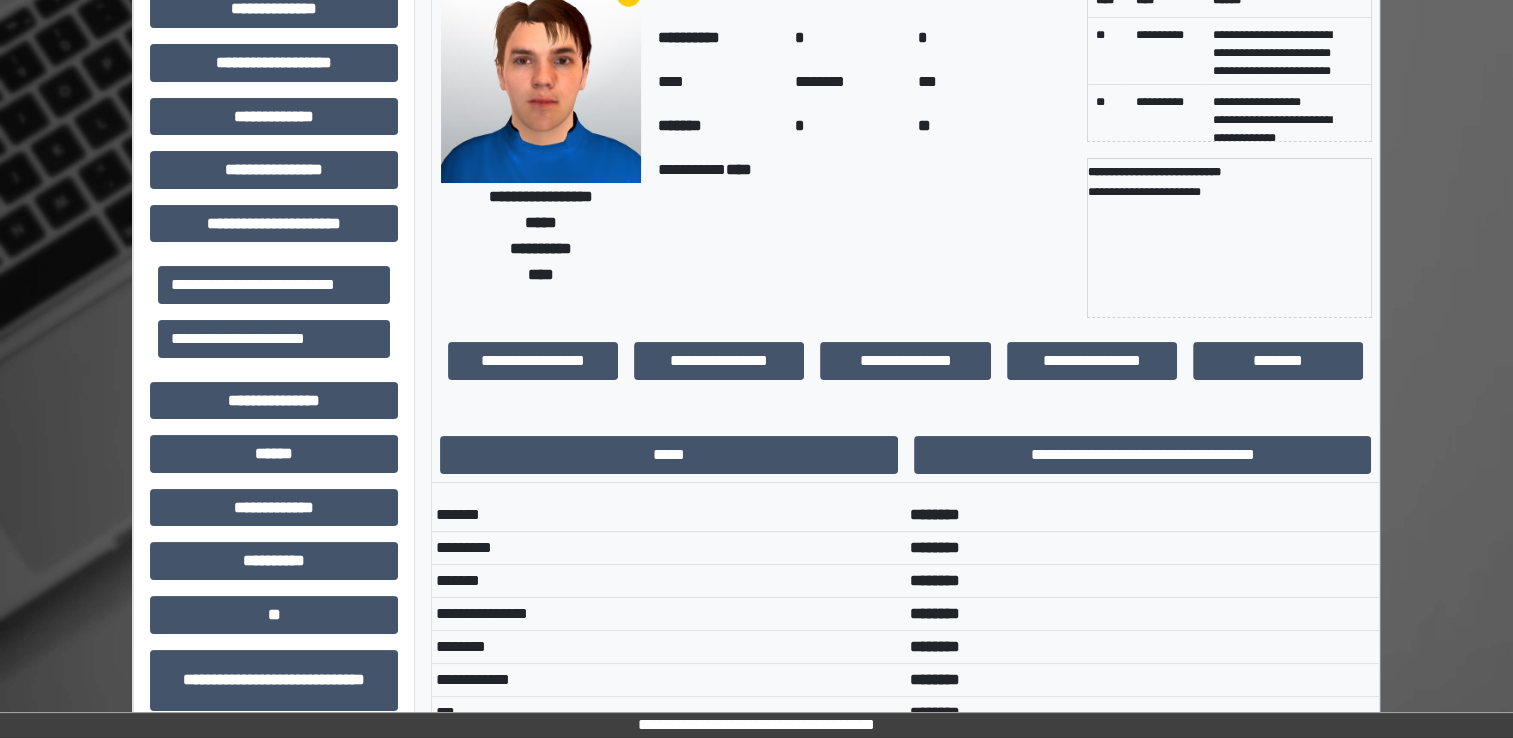 scroll, scrollTop: 0, scrollLeft: 0, axis: both 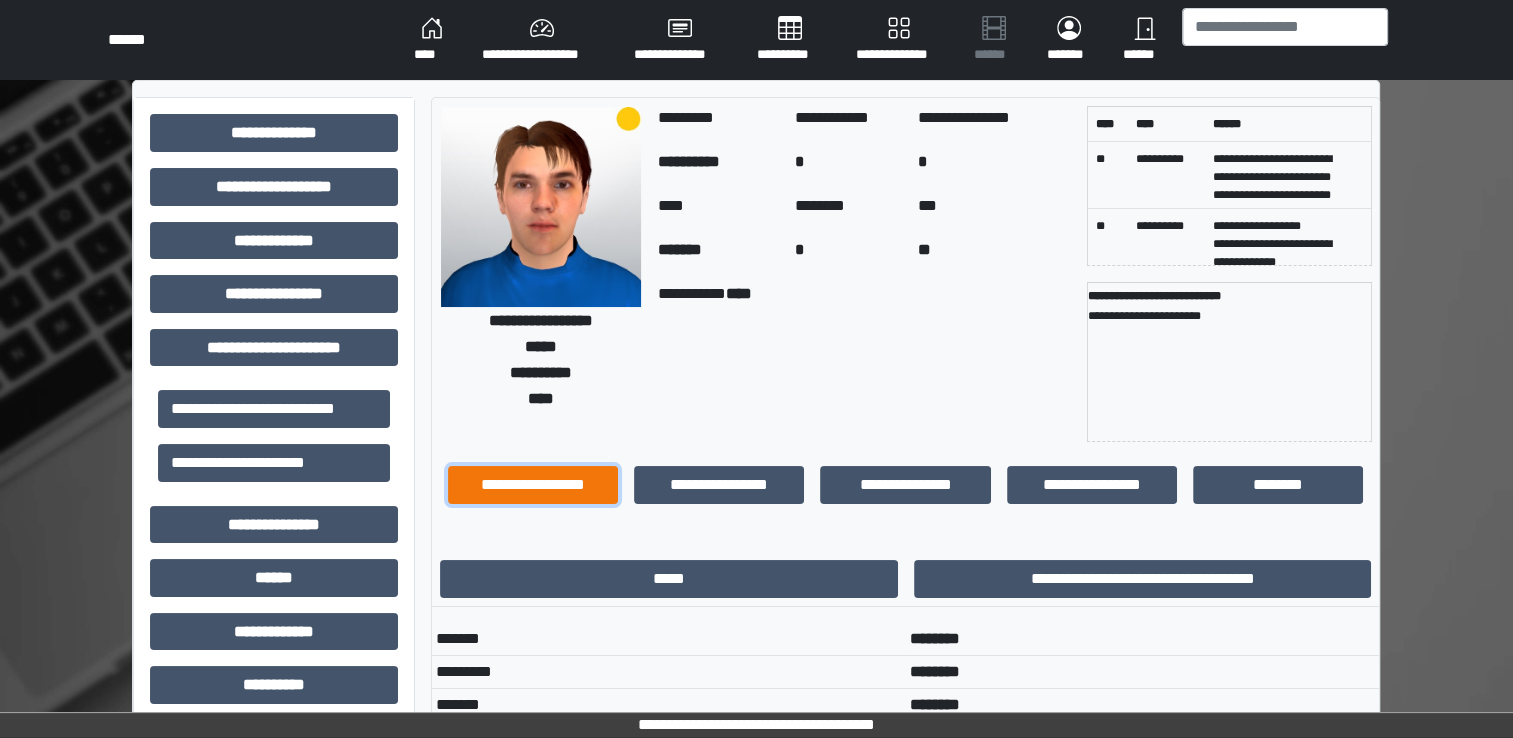 click on "**********" at bounding box center (533, 485) 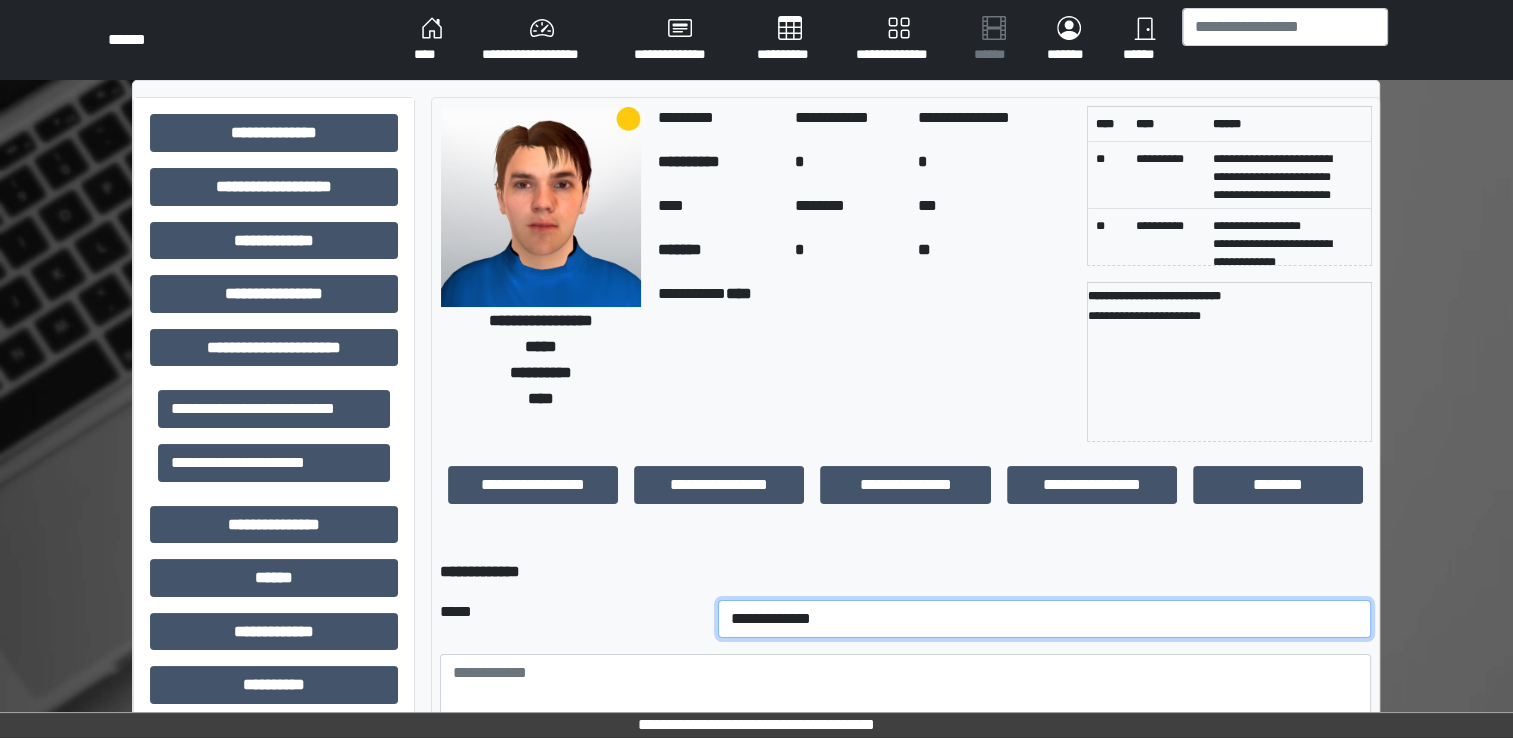 click on "**********" at bounding box center (1045, 619) 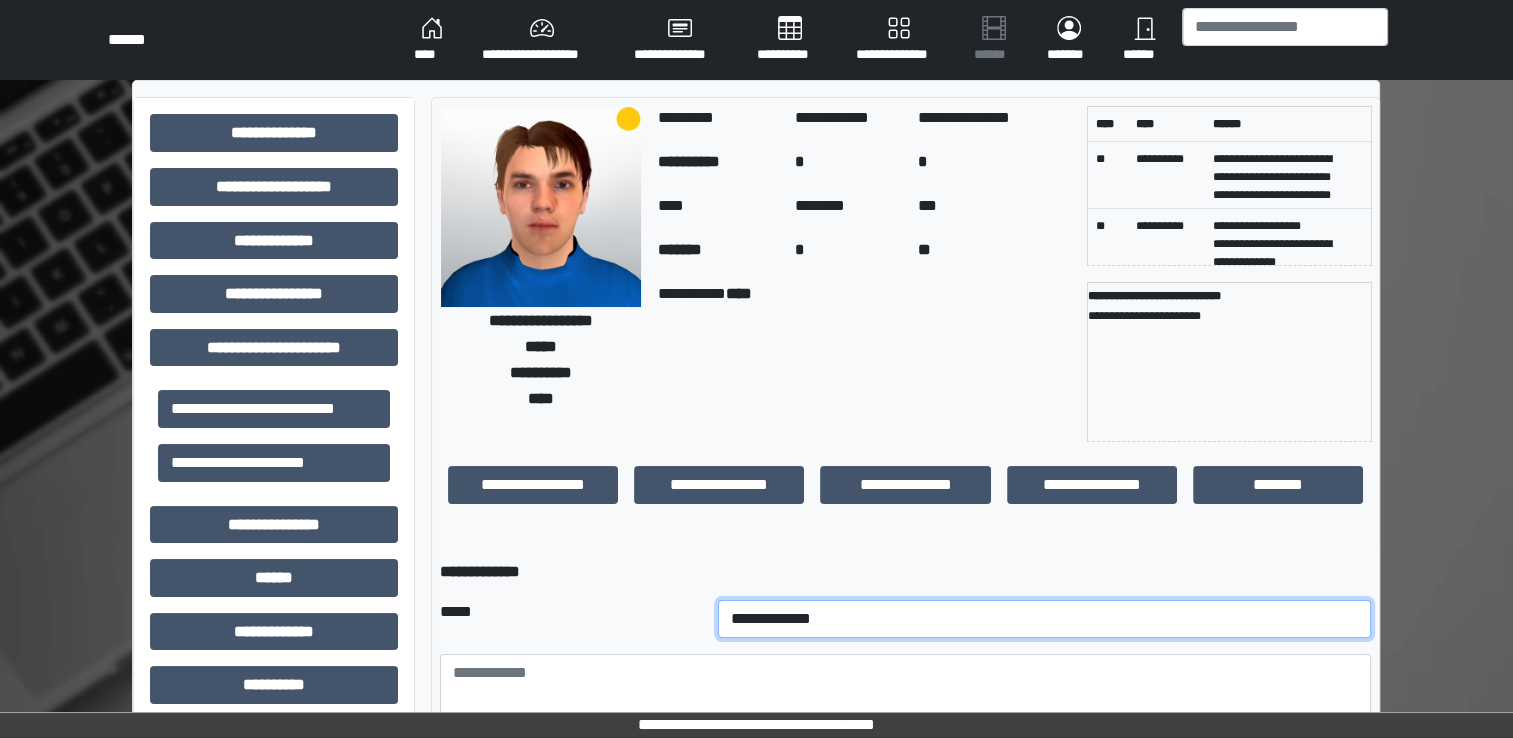 select on "*" 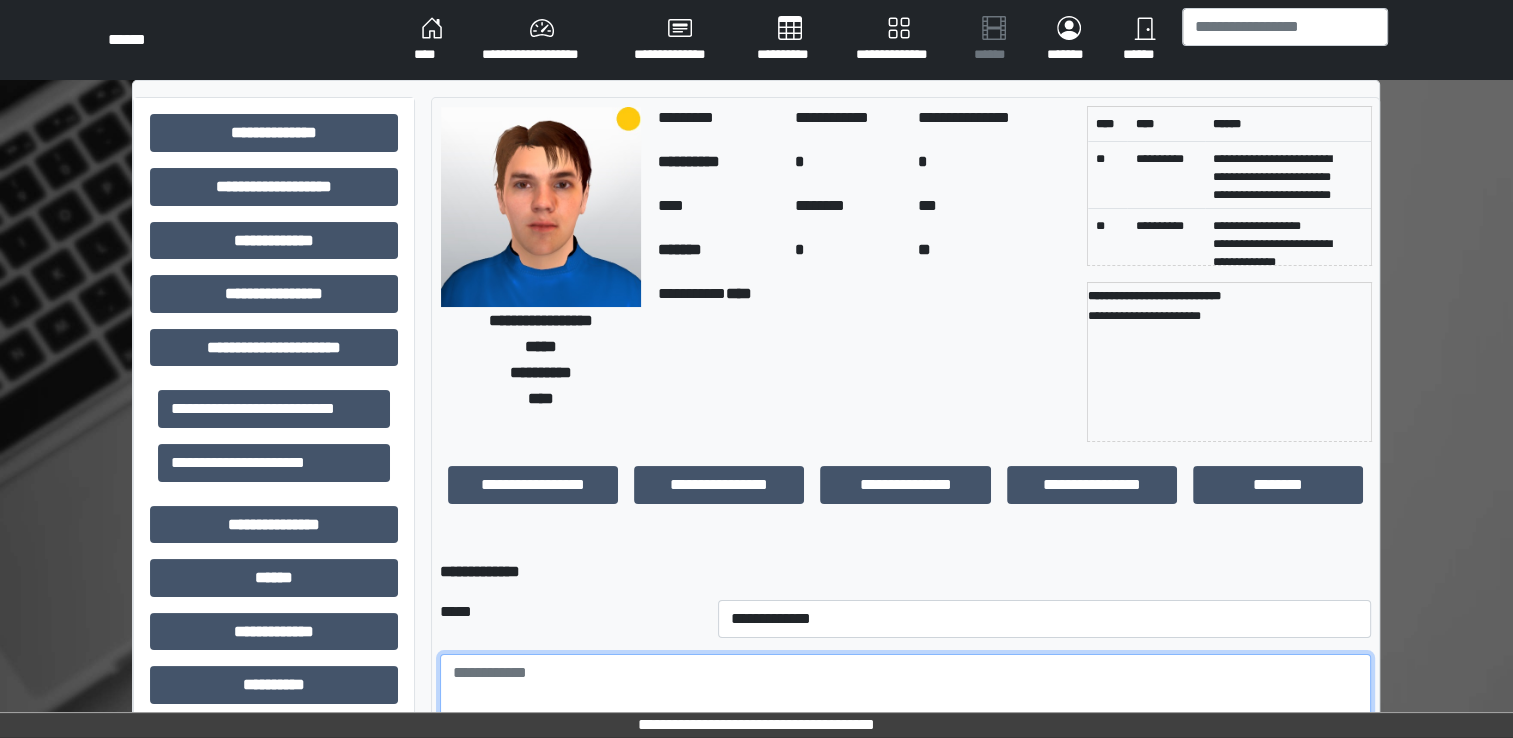 click at bounding box center (905, 709) 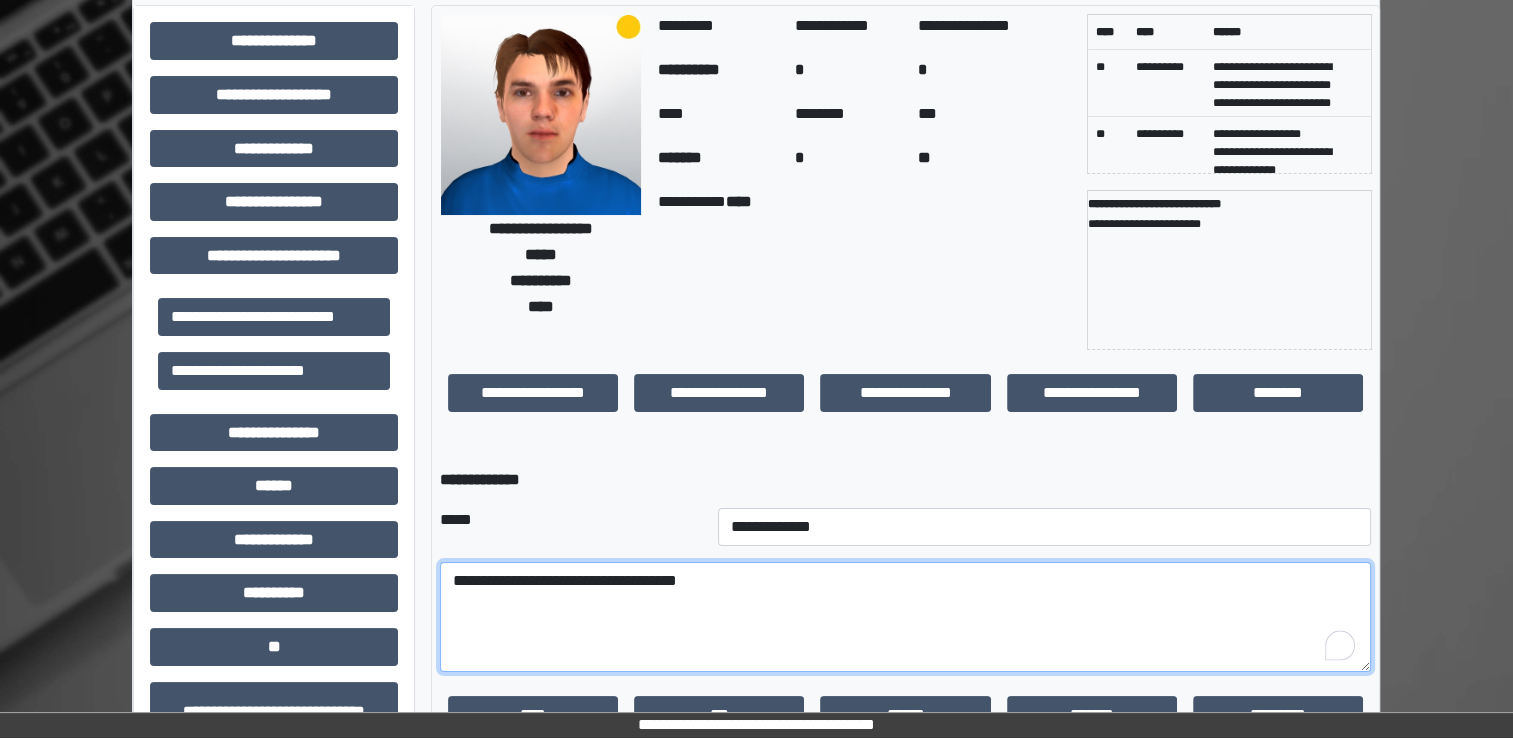 scroll, scrollTop: 92, scrollLeft: 0, axis: vertical 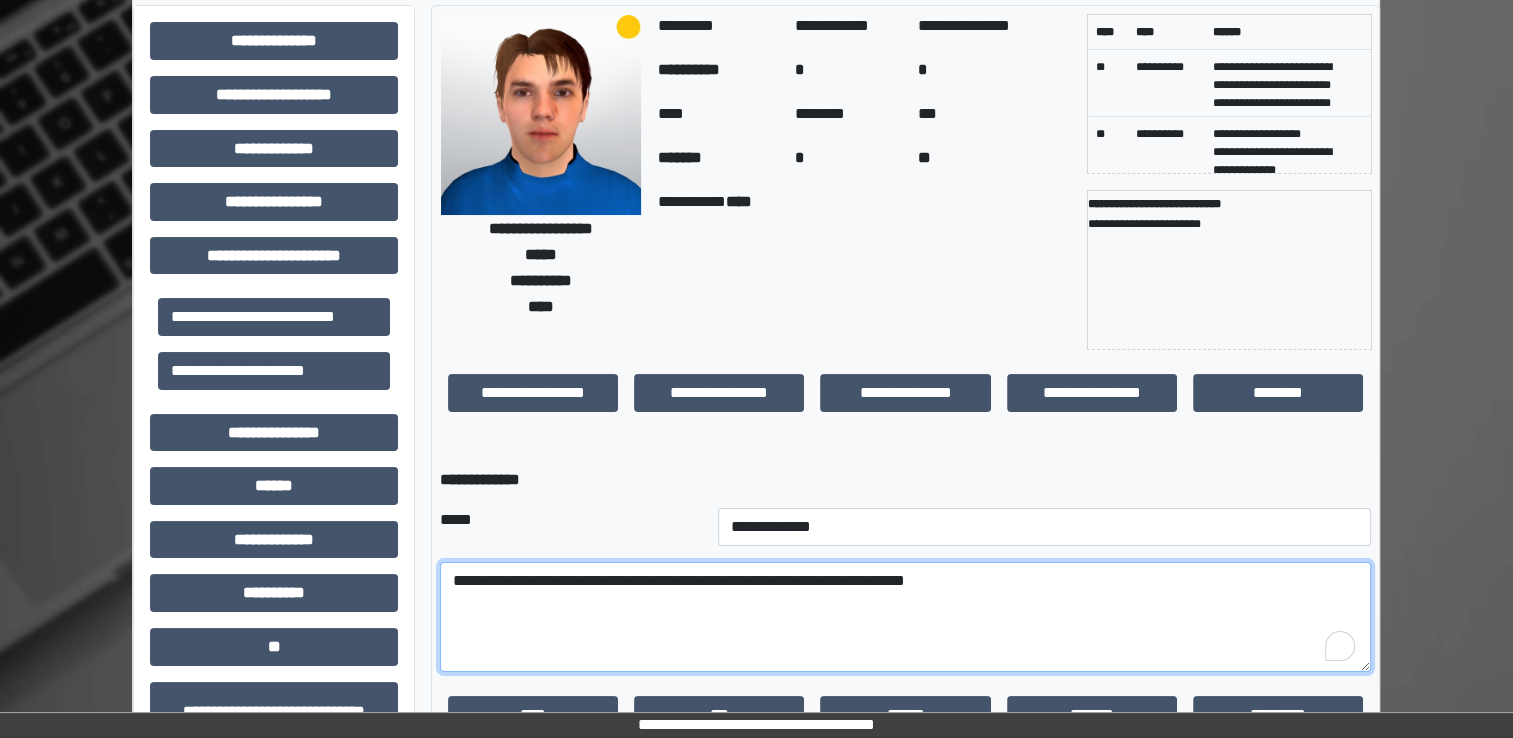 click on "**********" at bounding box center (905, 617) 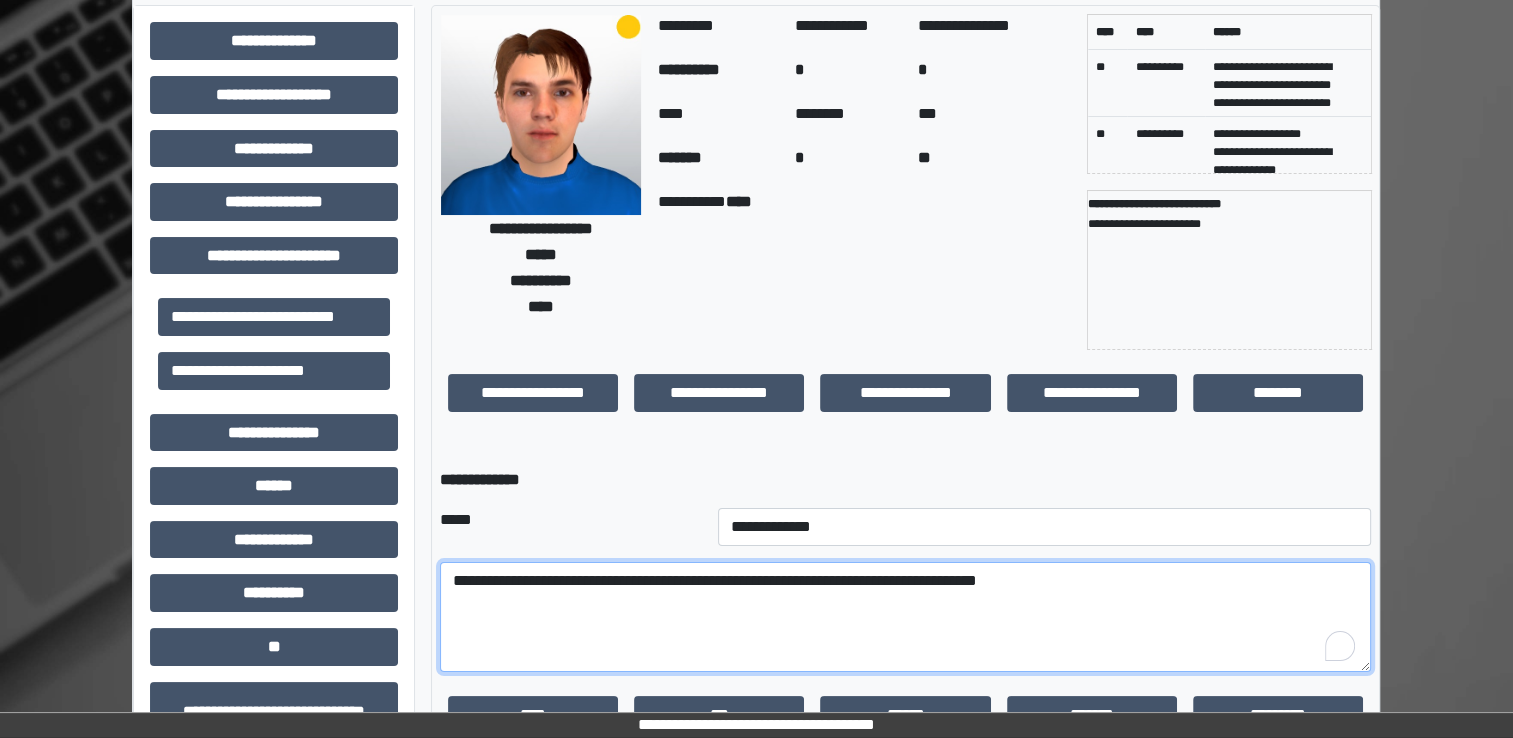 scroll, scrollTop: 192, scrollLeft: 0, axis: vertical 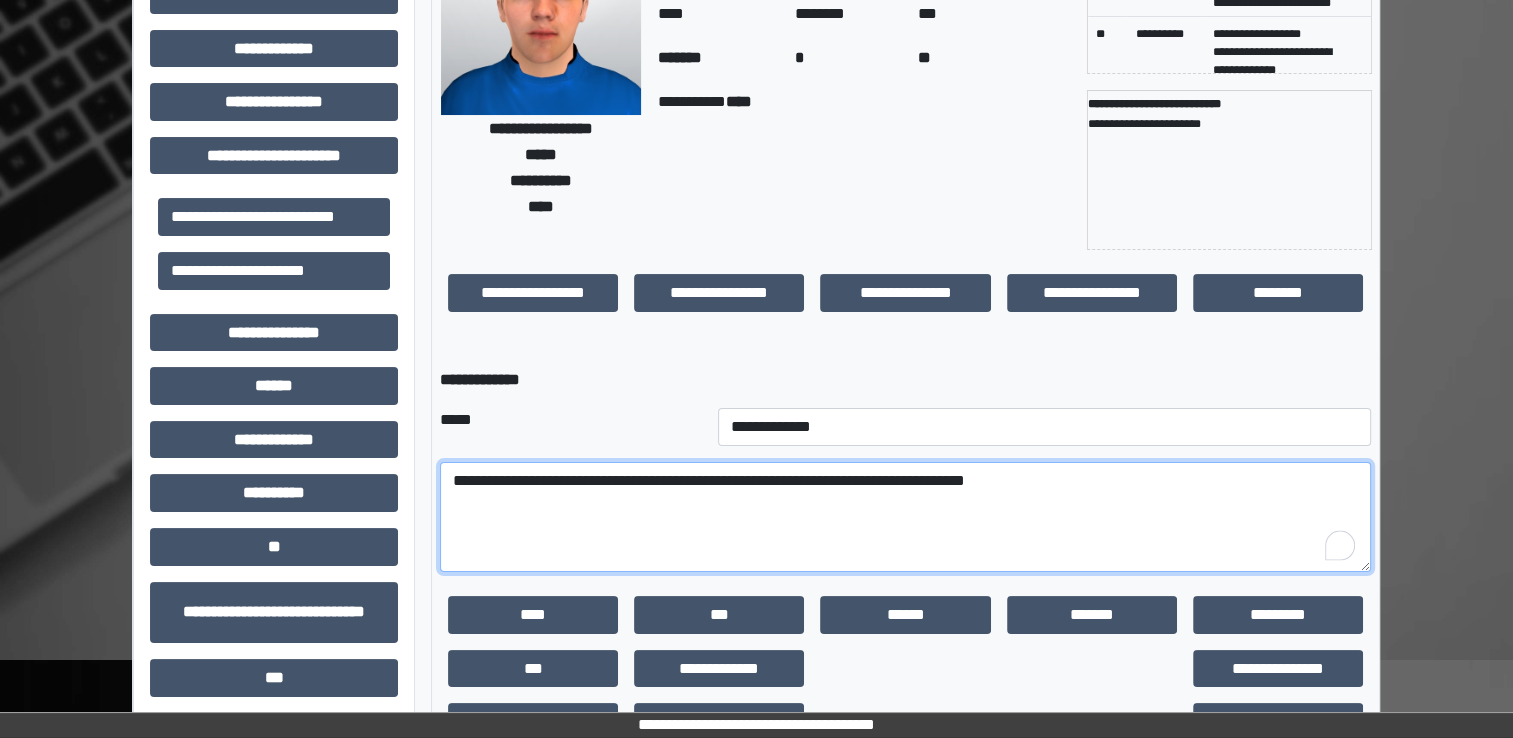 click on "**********" at bounding box center [905, 517] 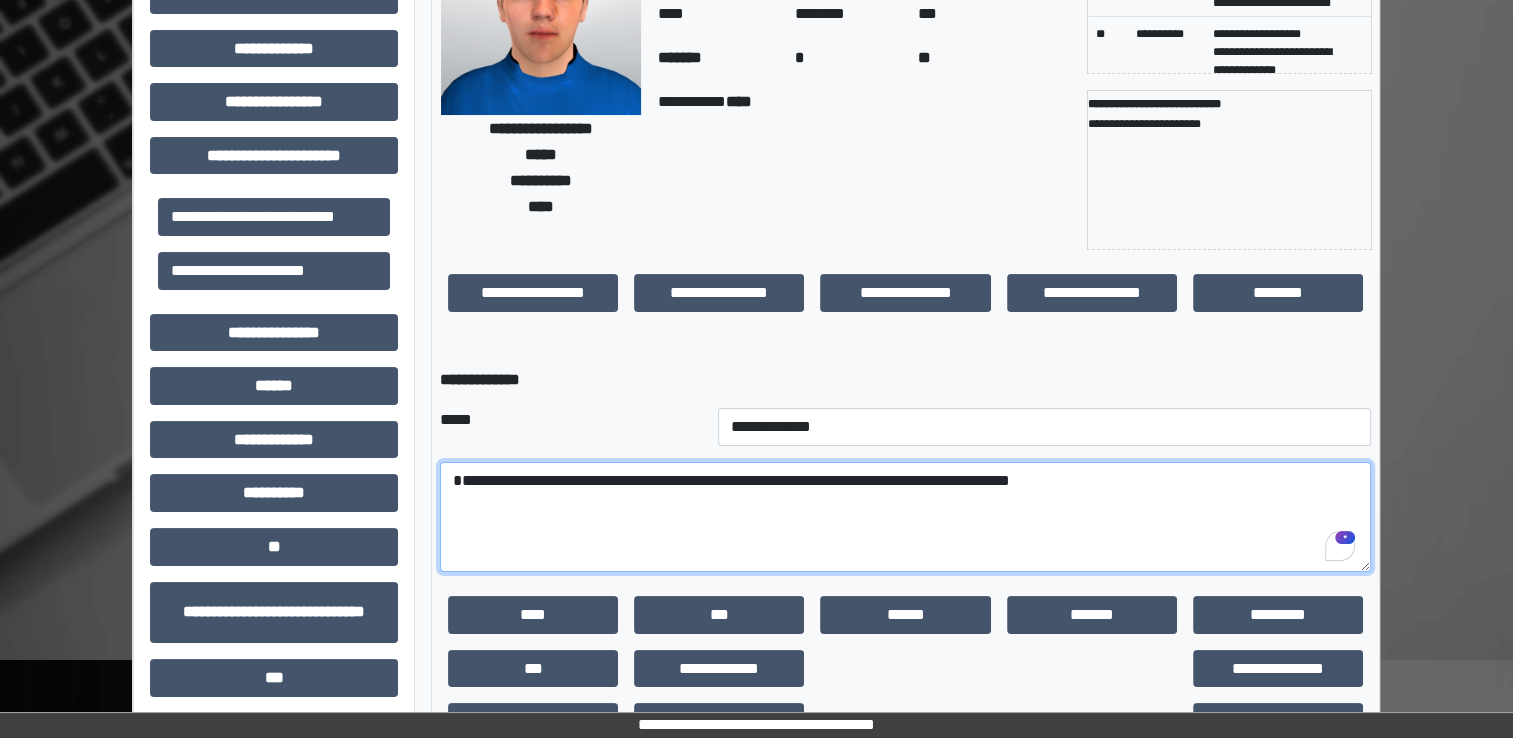 drag, startPoint x: 572, startPoint y: 486, endPoint x: 600, endPoint y: 474, distance: 30.463093 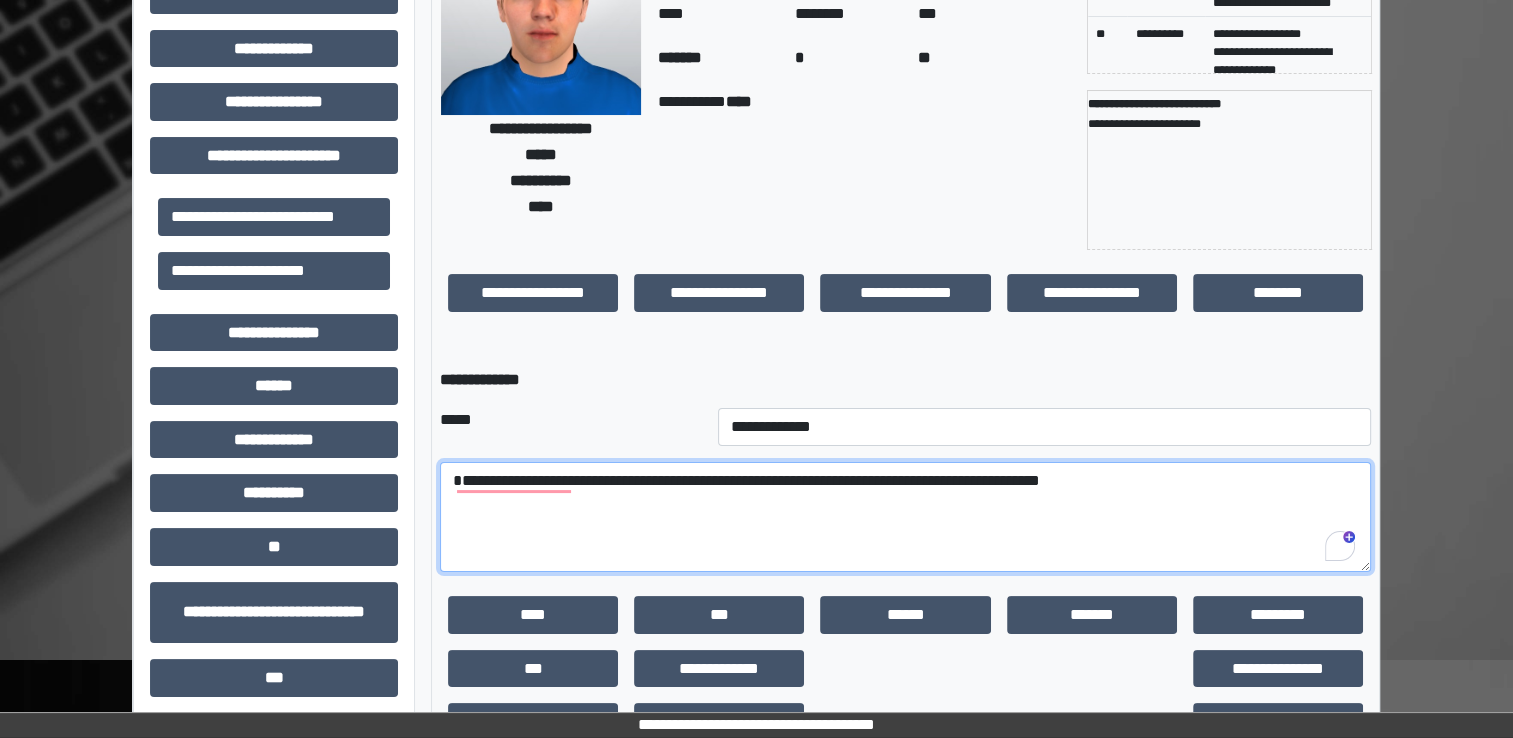 click on "**********" at bounding box center [905, 517] 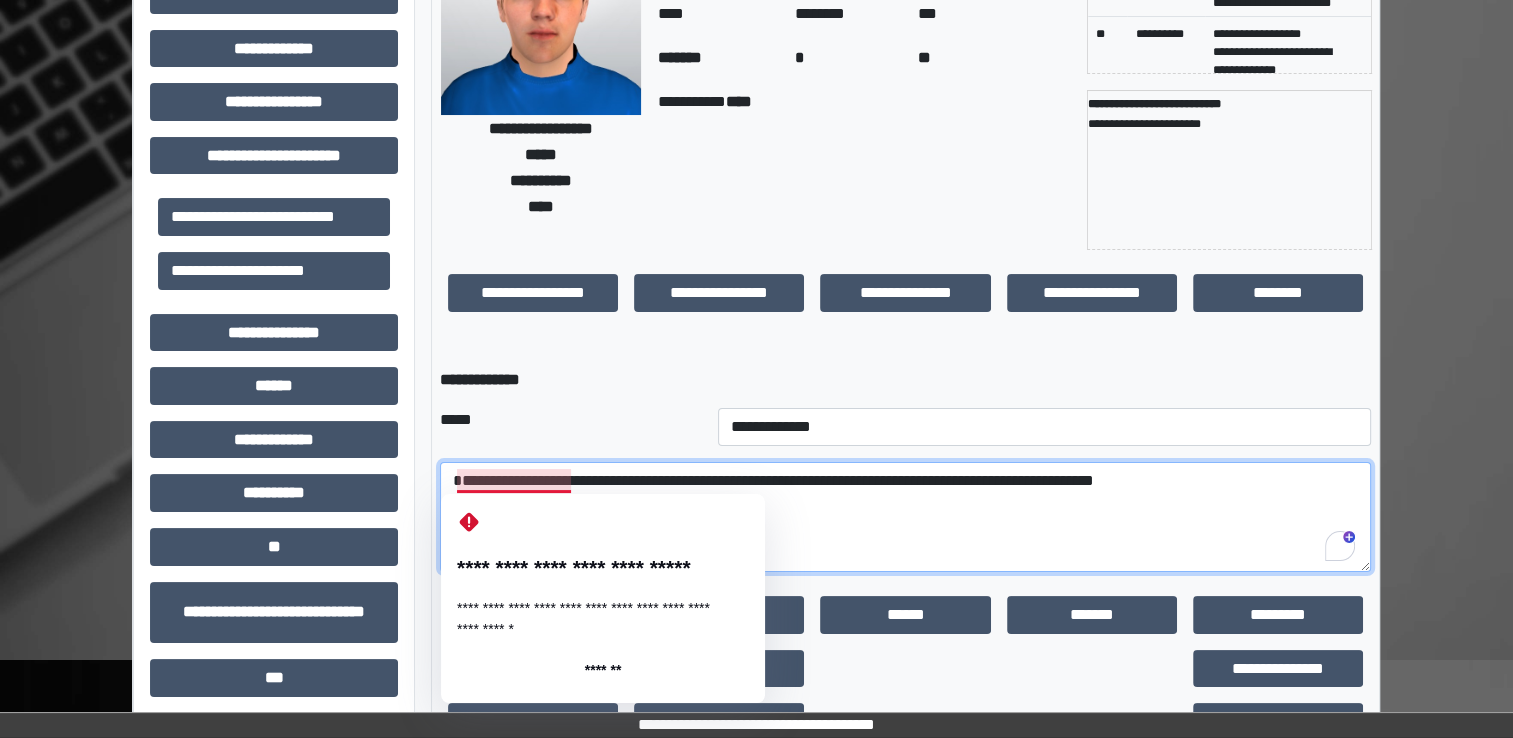 click on "**********" at bounding box center [905, 517] 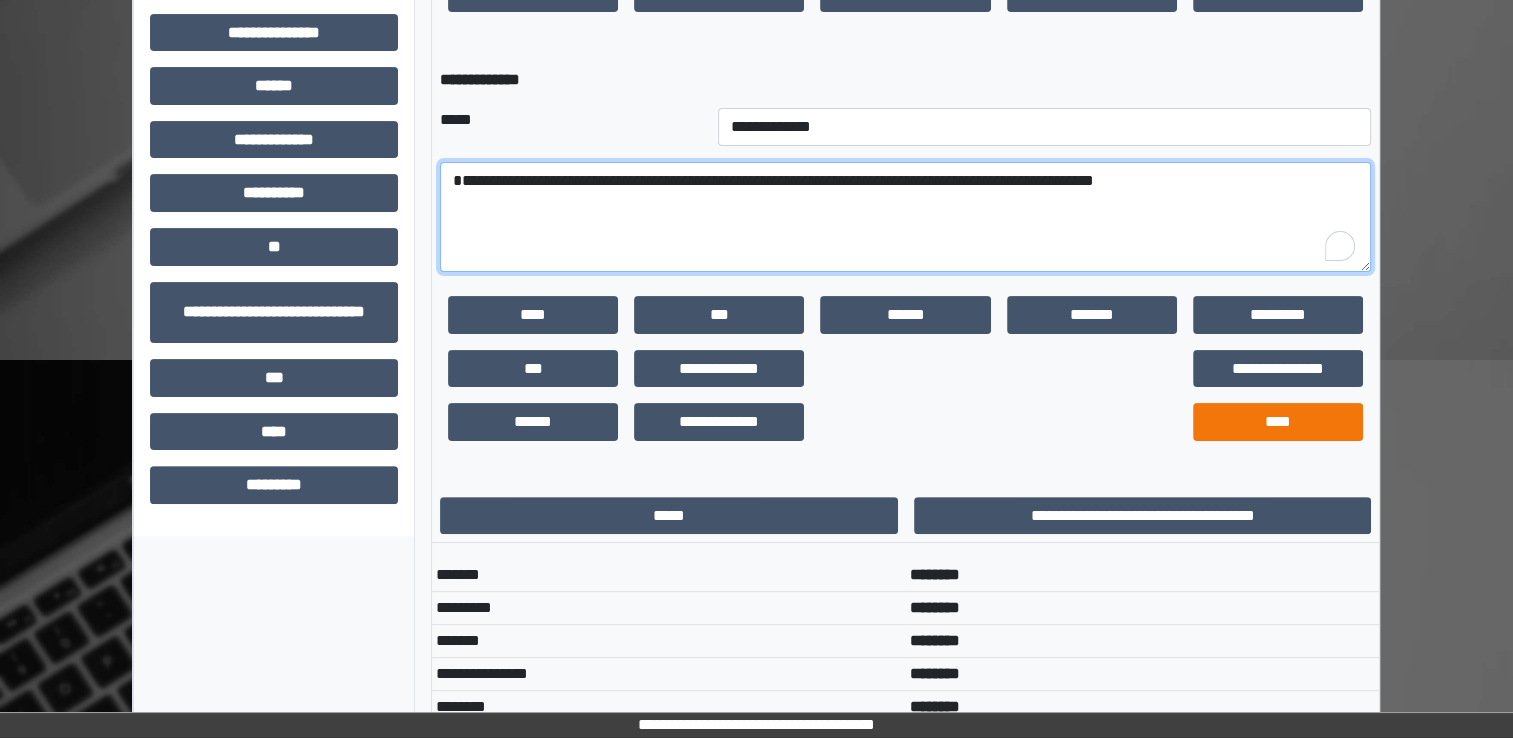 type on "**********" 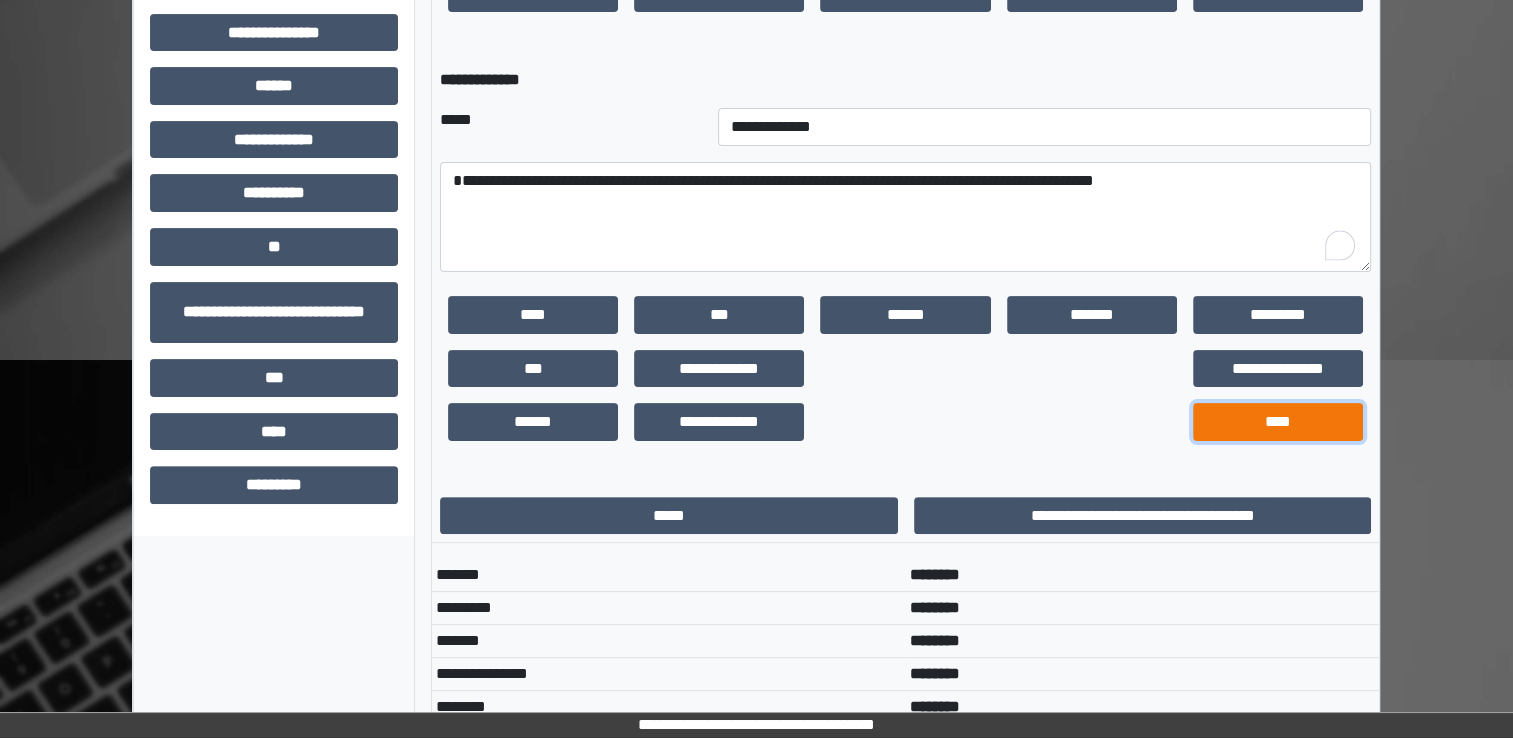 click on "****" at bounding box center [1278, 422] 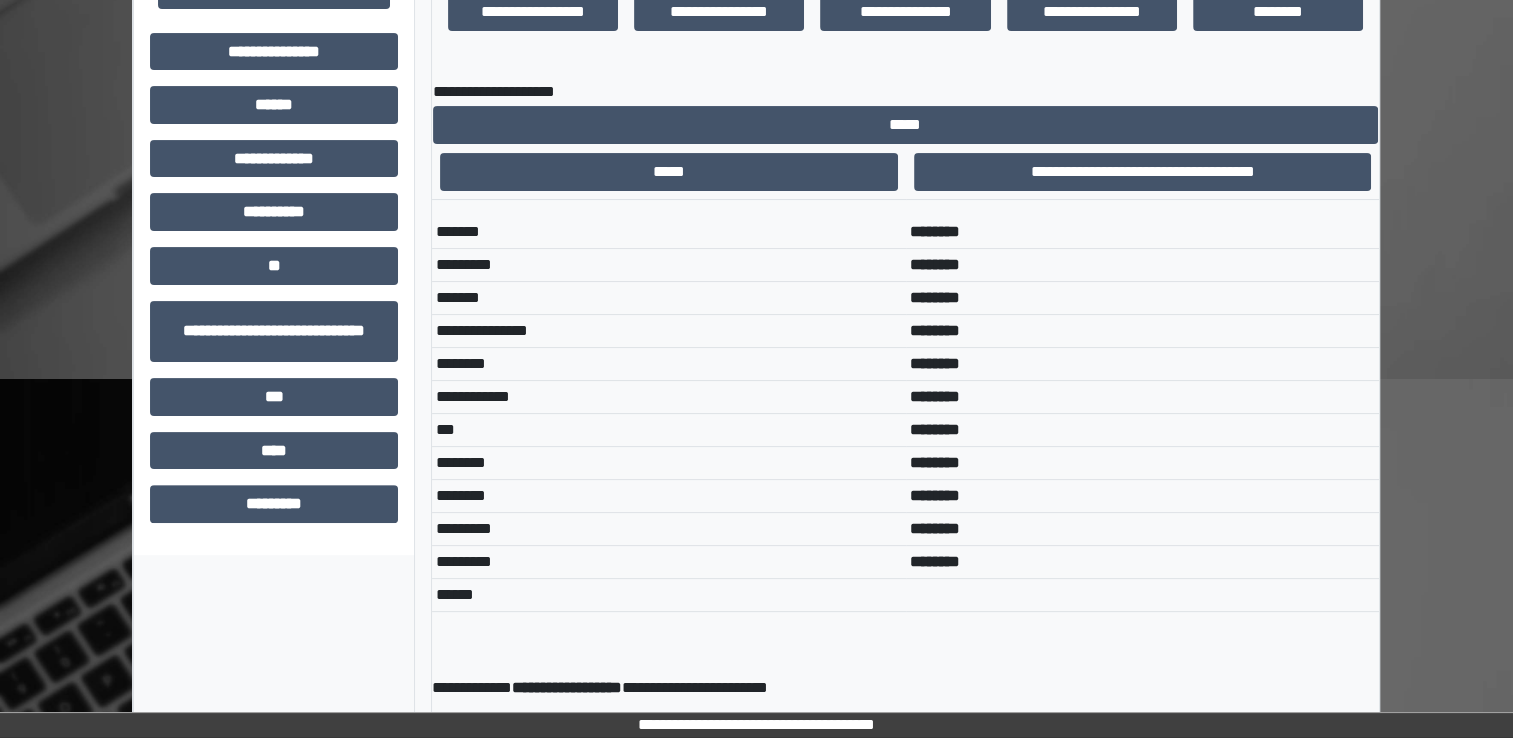 scroll, scrollTop: 472, scrollLeft: 0, axis: vertical 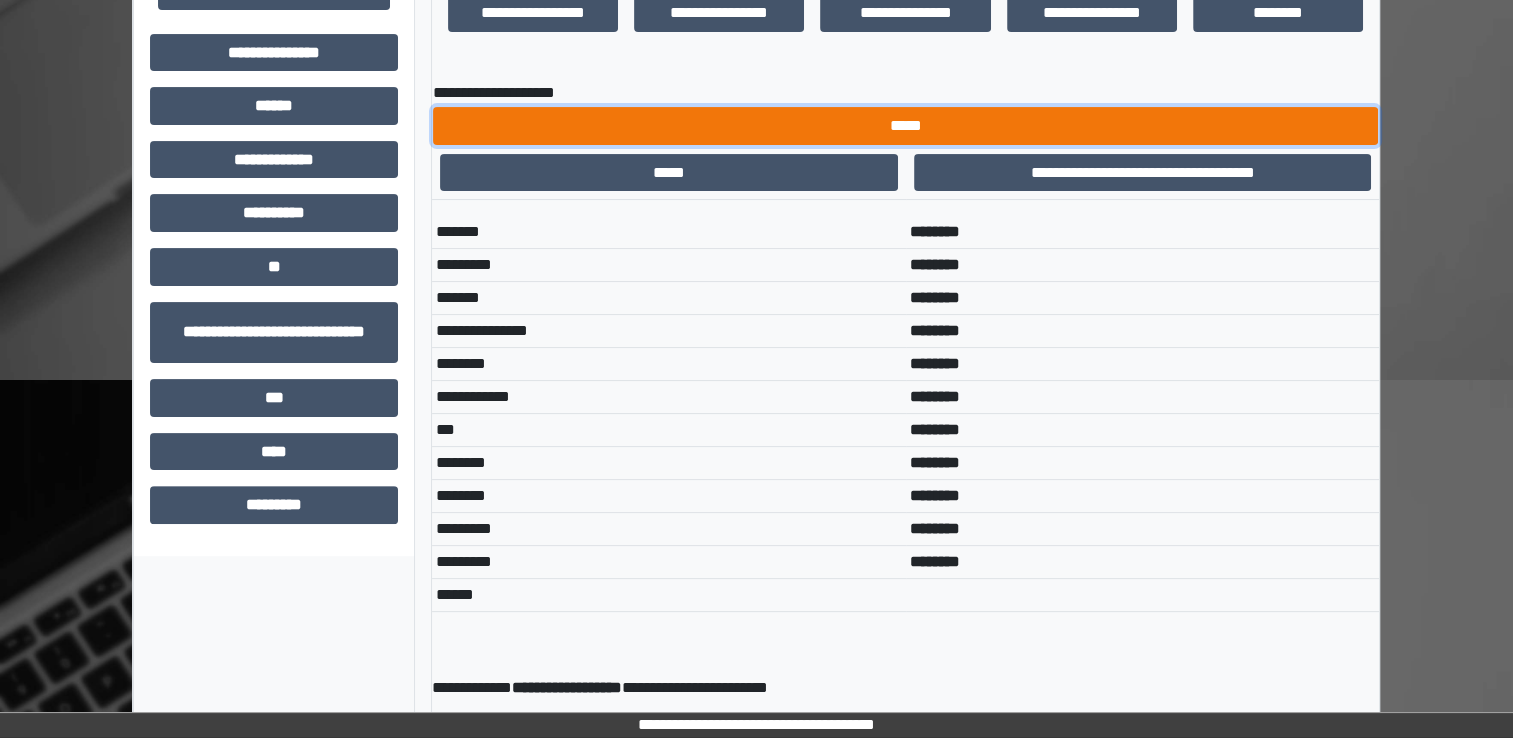 click on "*****" at bounding box center (905, 126) 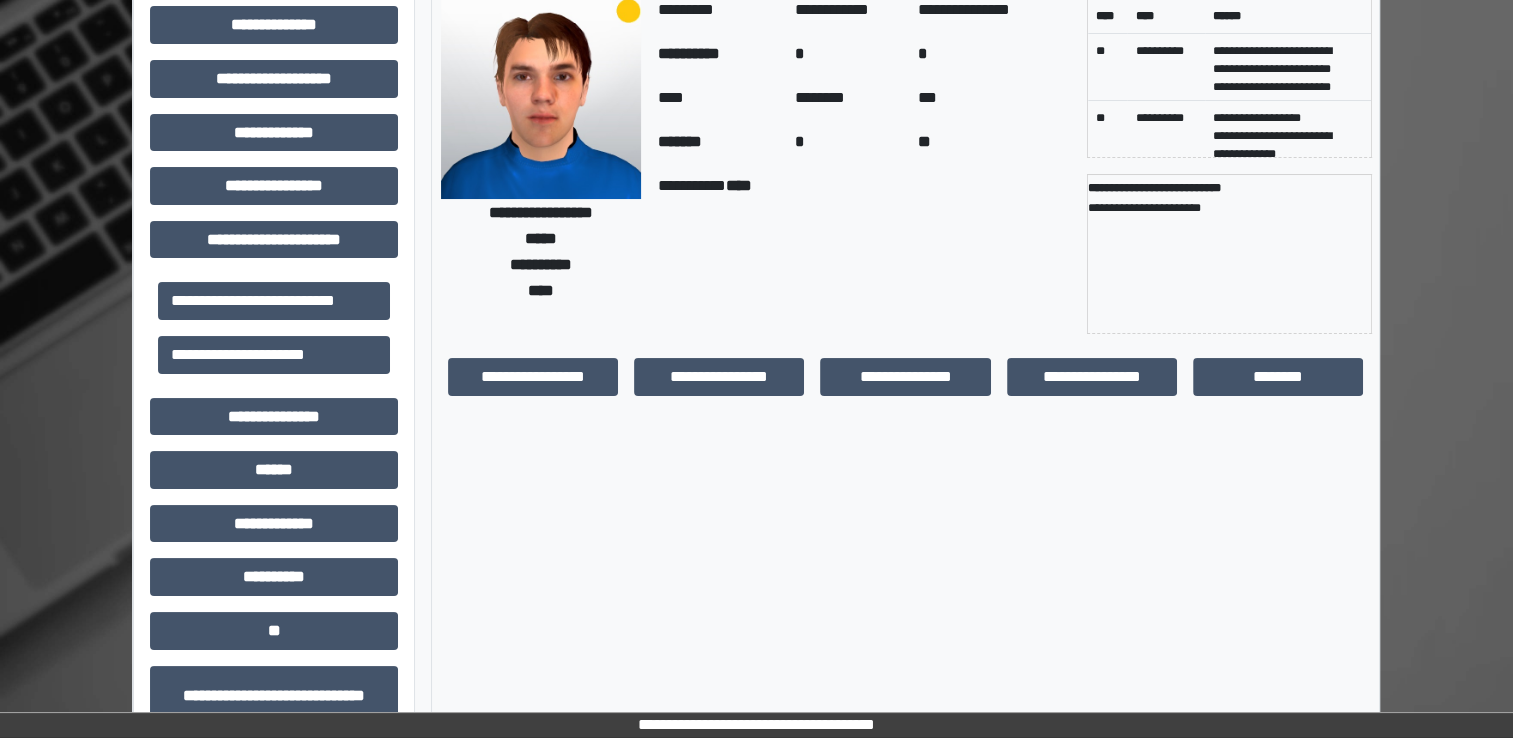 scroll, scrollTop: 0, scrollLeft: 0, axis: both 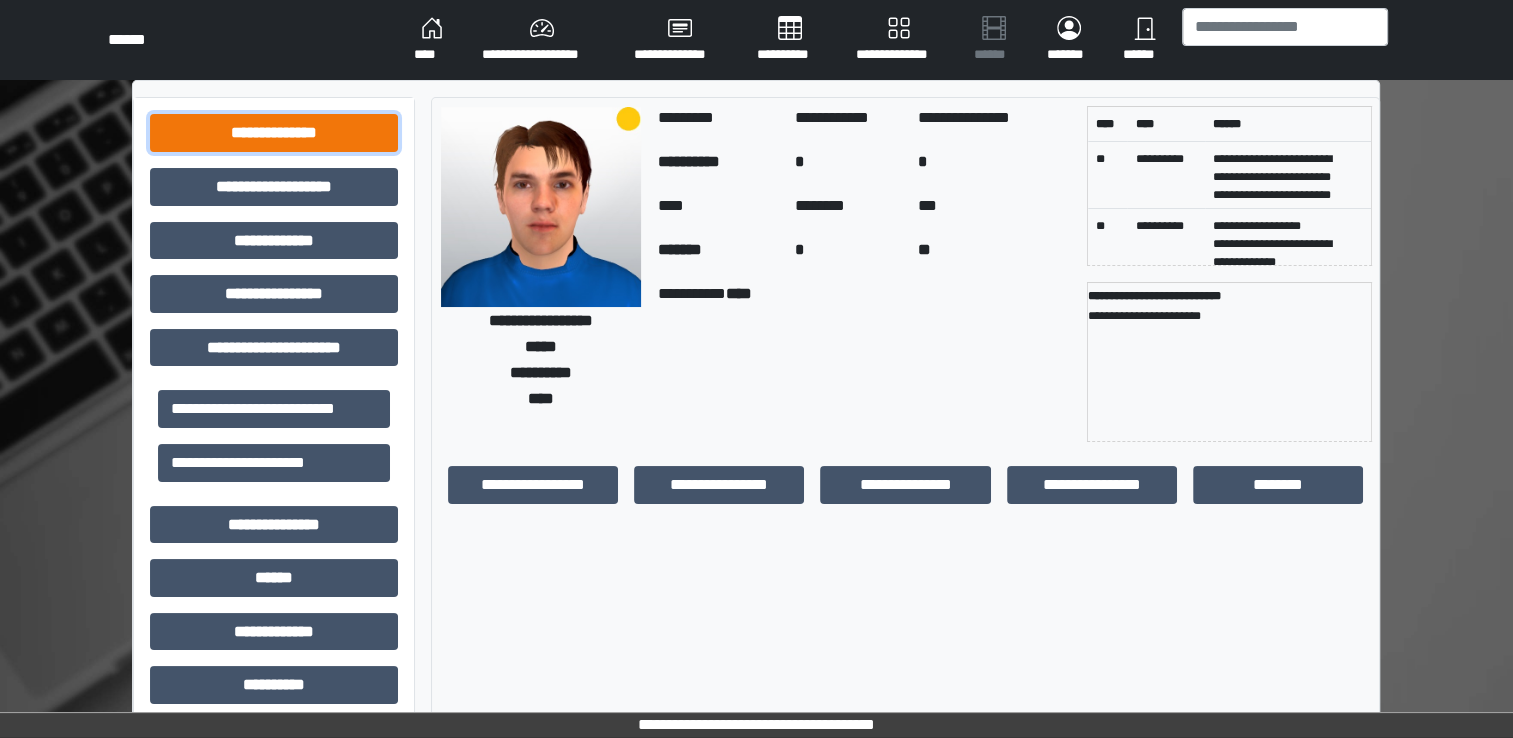 click on "**********" at bounding box center [274, 133] 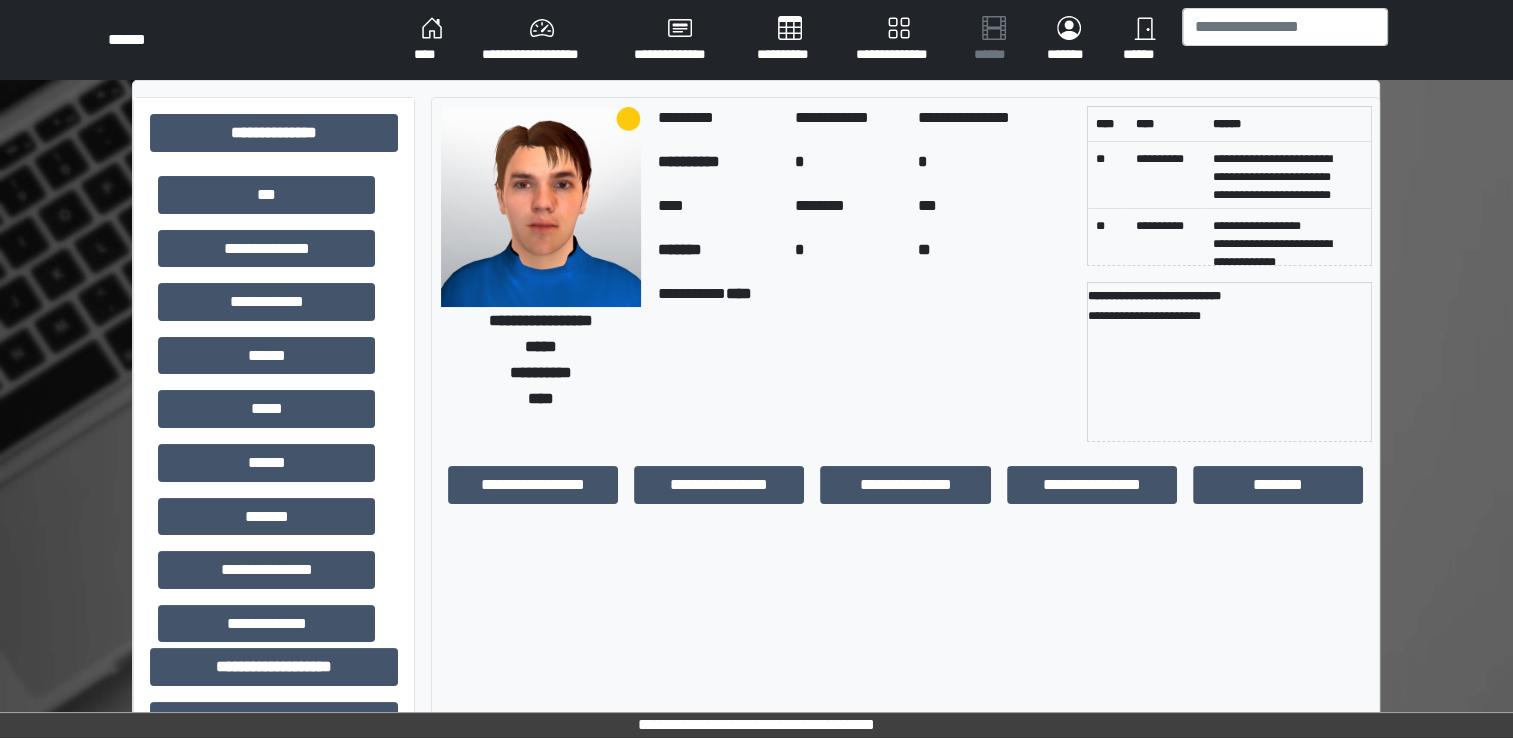 click on "***" at bounding box center [266, 195] 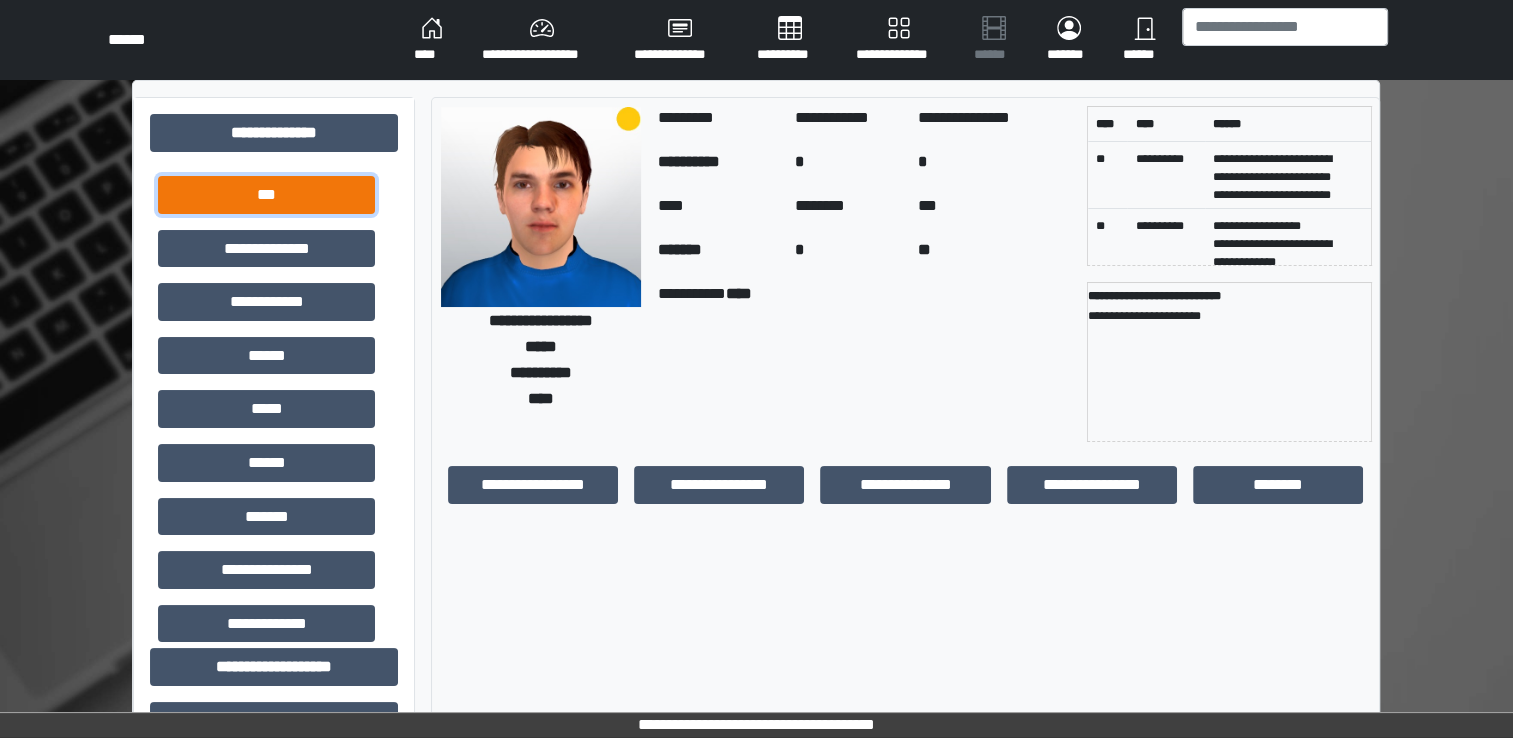 click on "***" at bounding box center (266, 195) 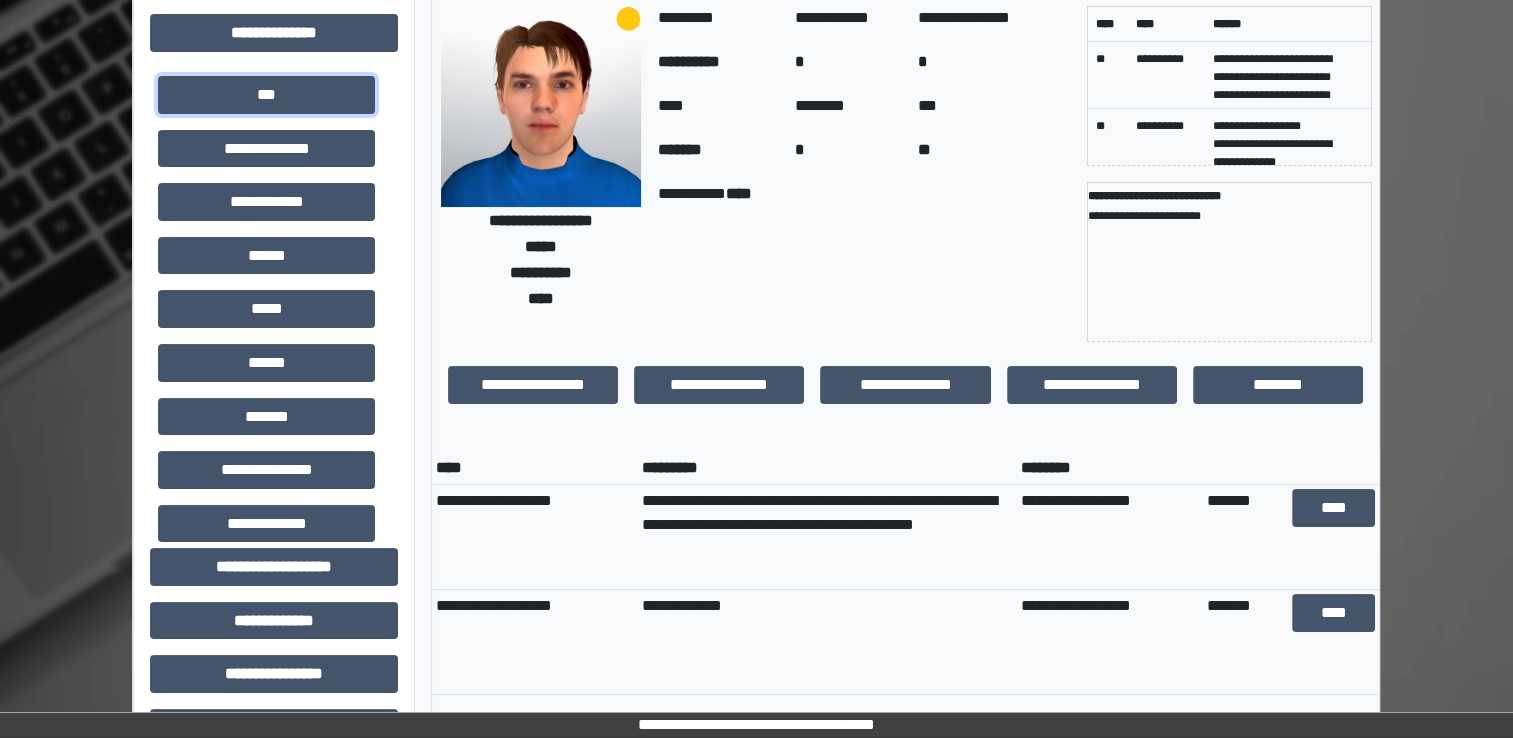 scroll, scrollTop: 0, scrollLeft: 0, axis: both 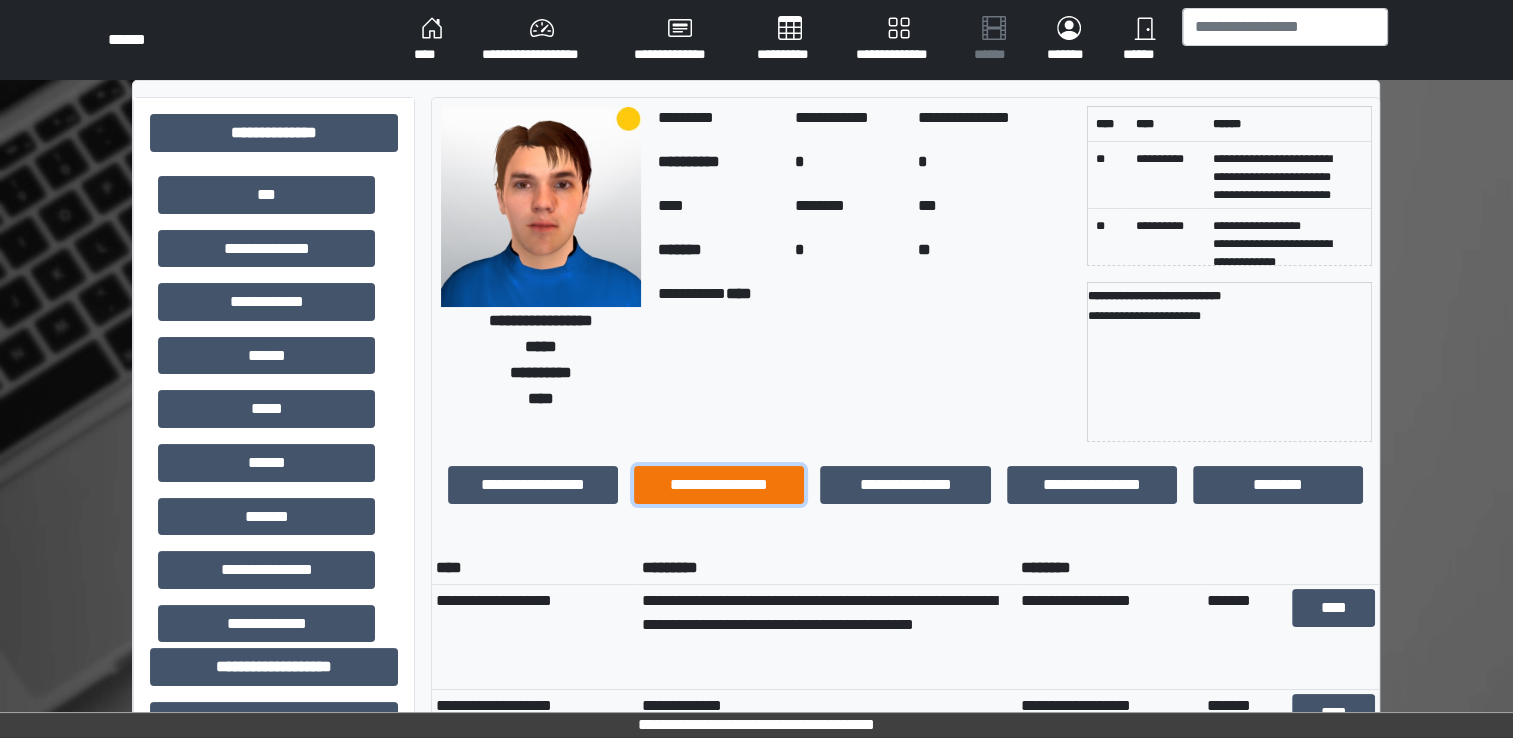 click on "**********" at bounding box center (719, 485) 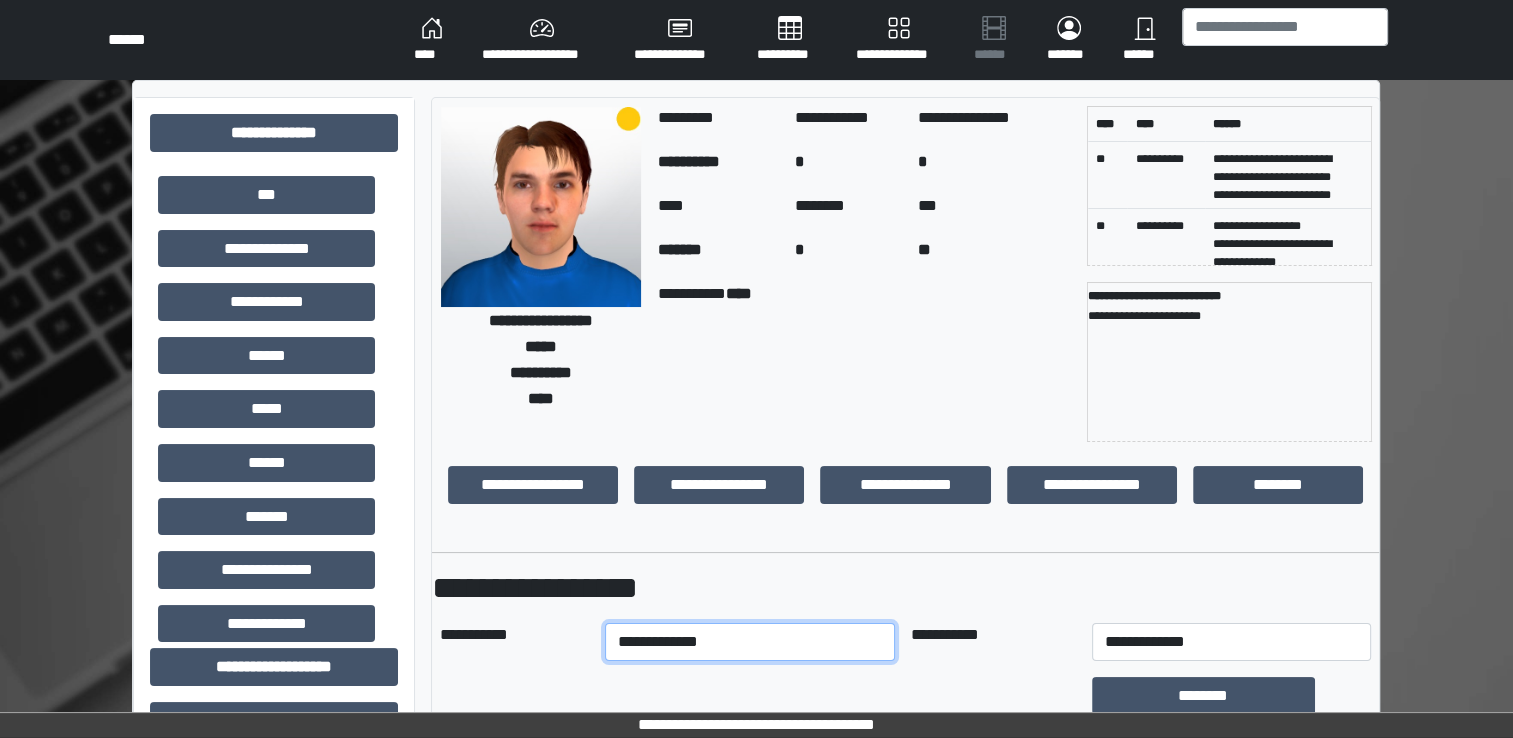 click on "**********" at bounding box center (750, 642) 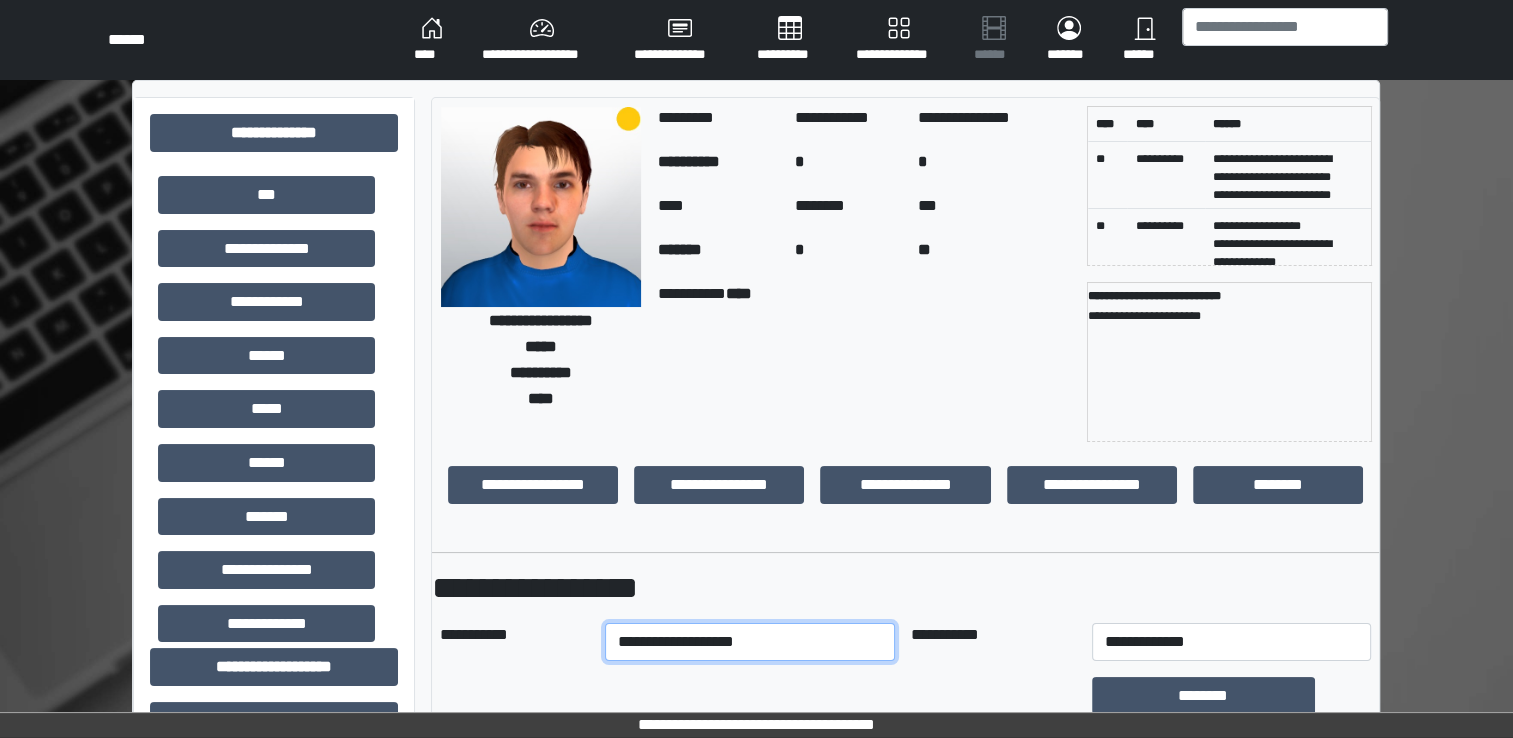 click on "**********" at bounding box center (750, 642) 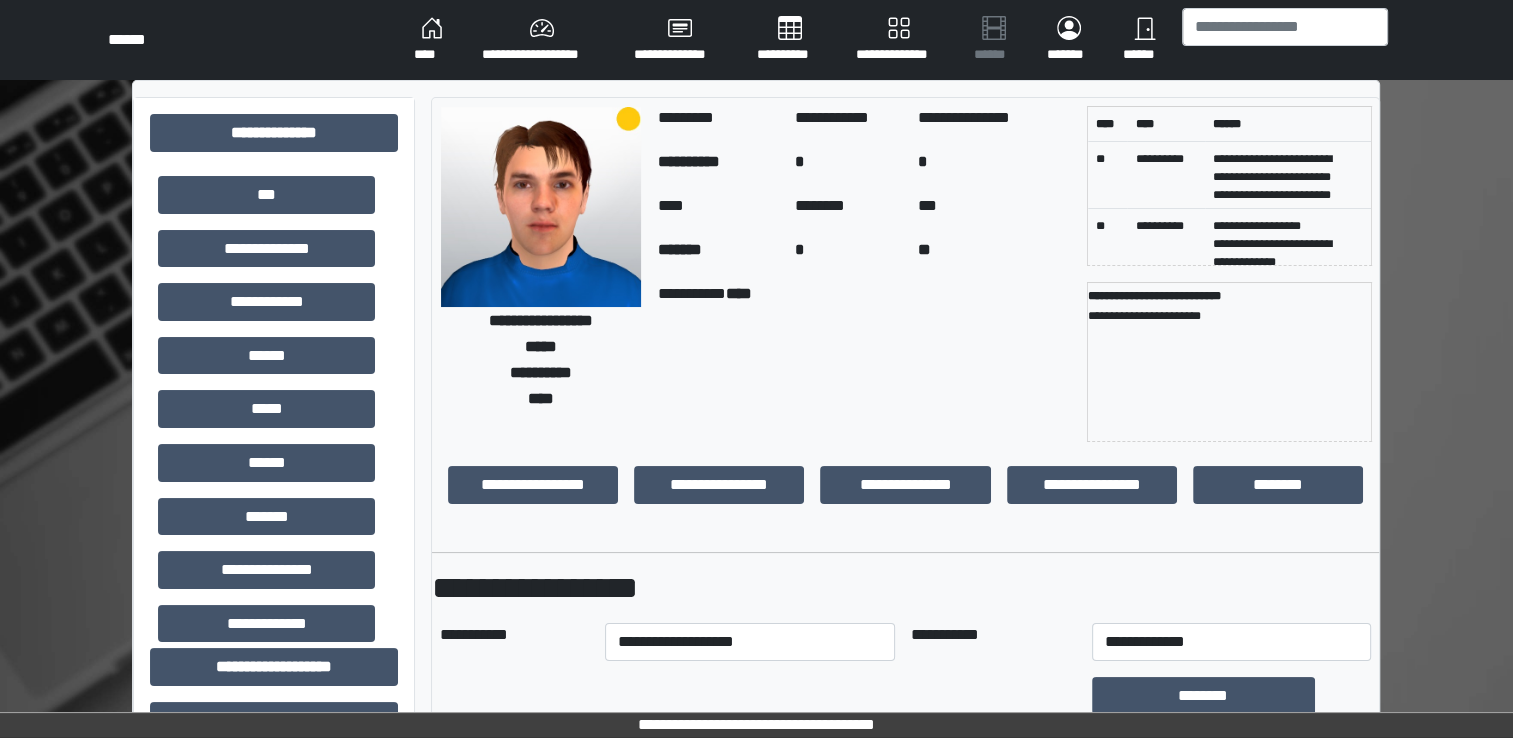 click on "**********" at bounding box center (1231, 642) 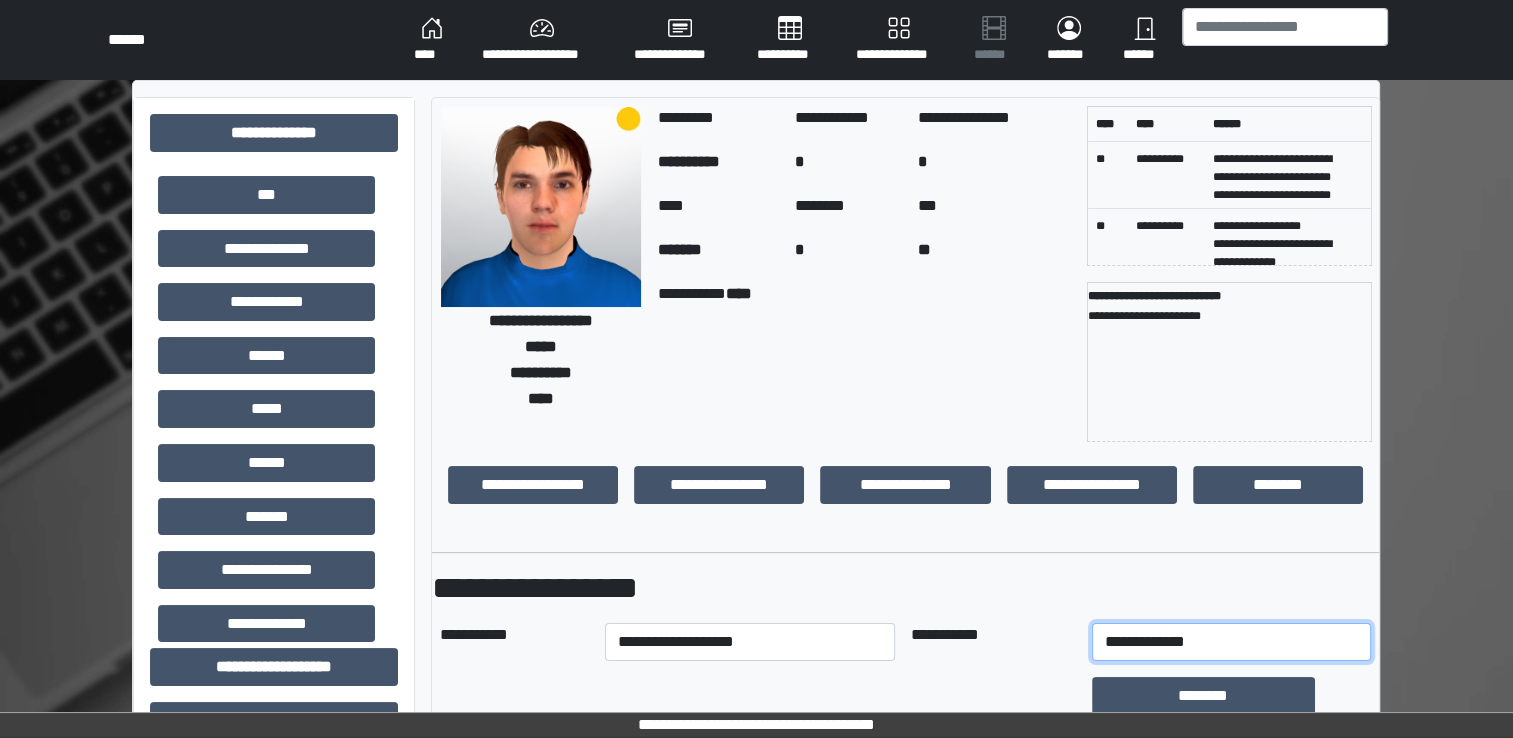 click on "**********" at bounding box center [1231, 642] 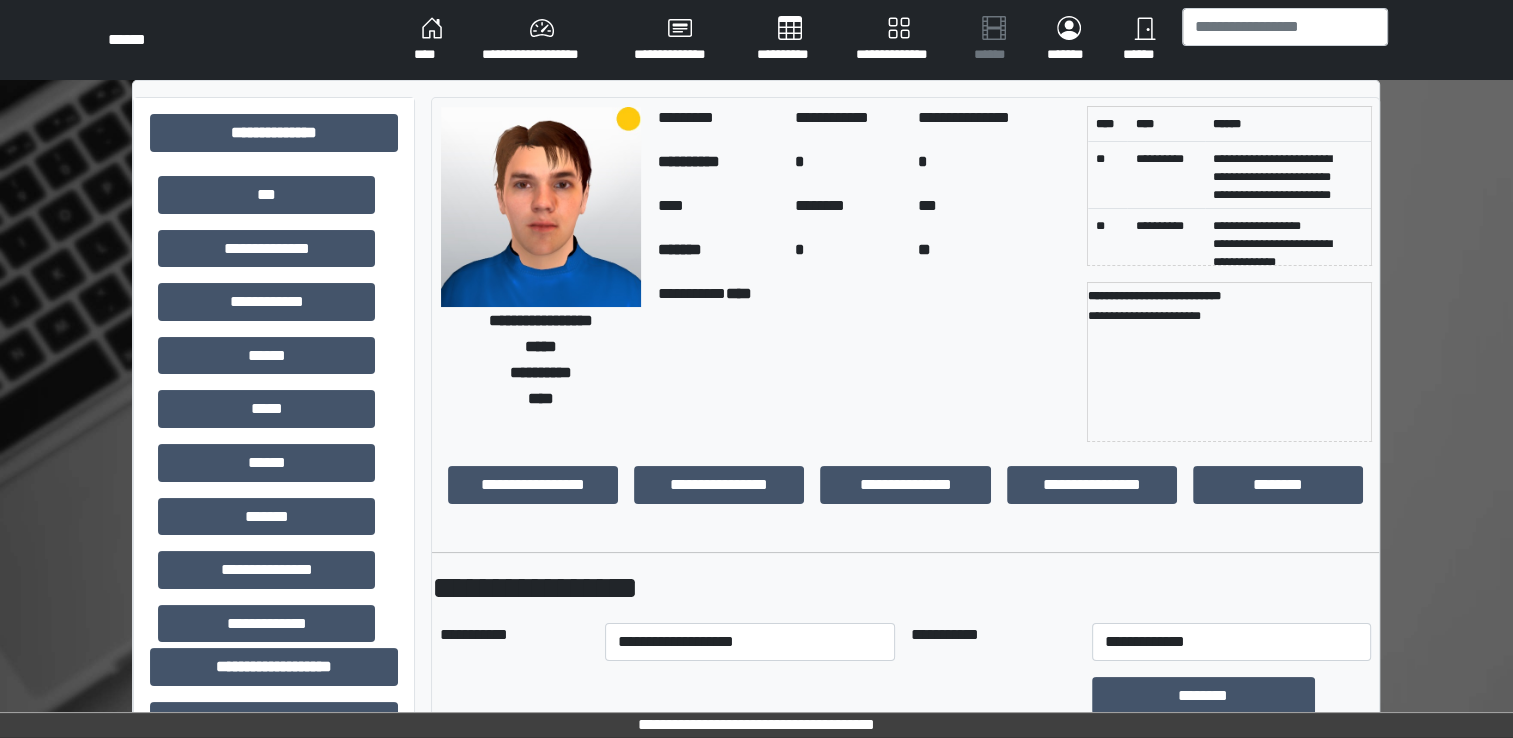 click on "**********" at bounding box center (905, 1176) 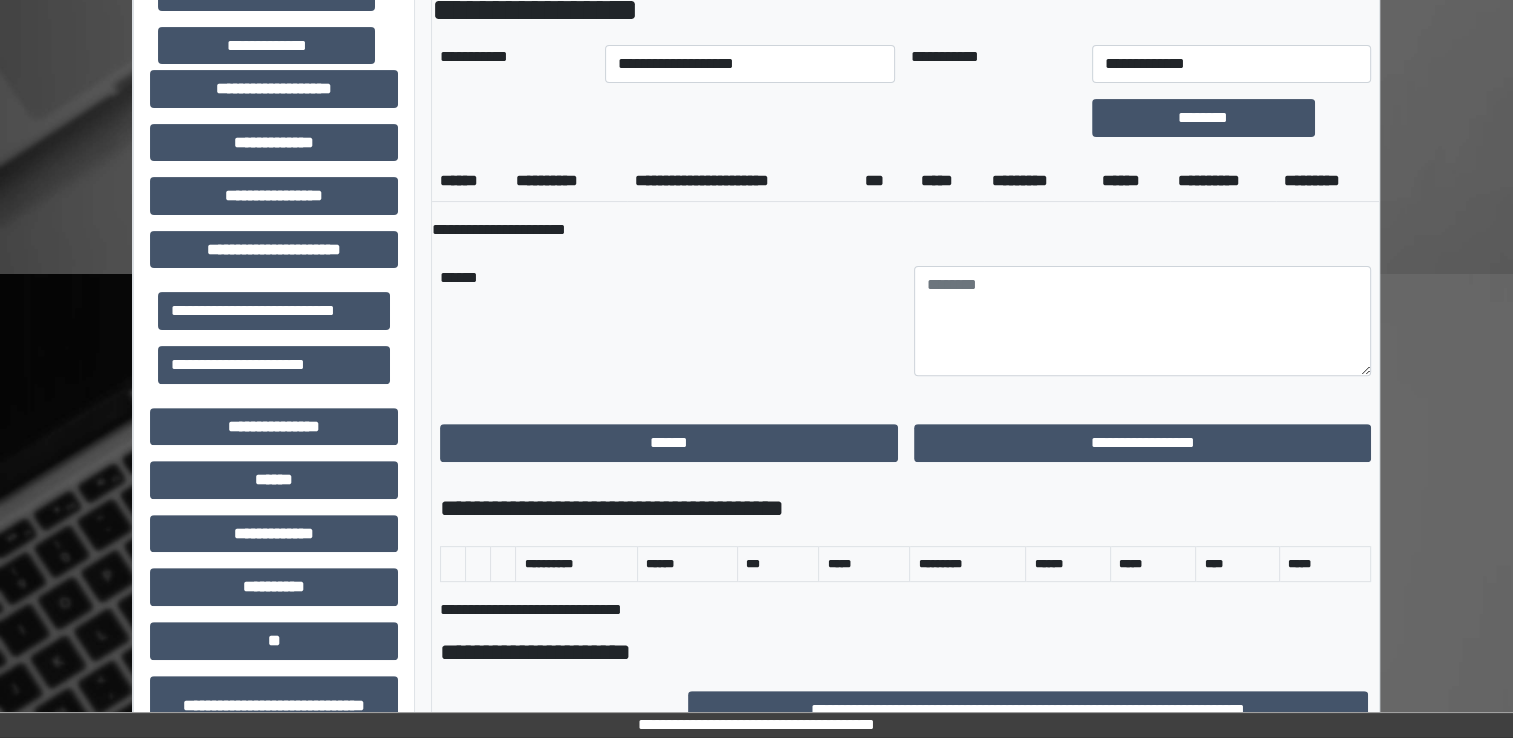 scroll, scrollTop: 800, scrollLeft: 0, axis: vertical 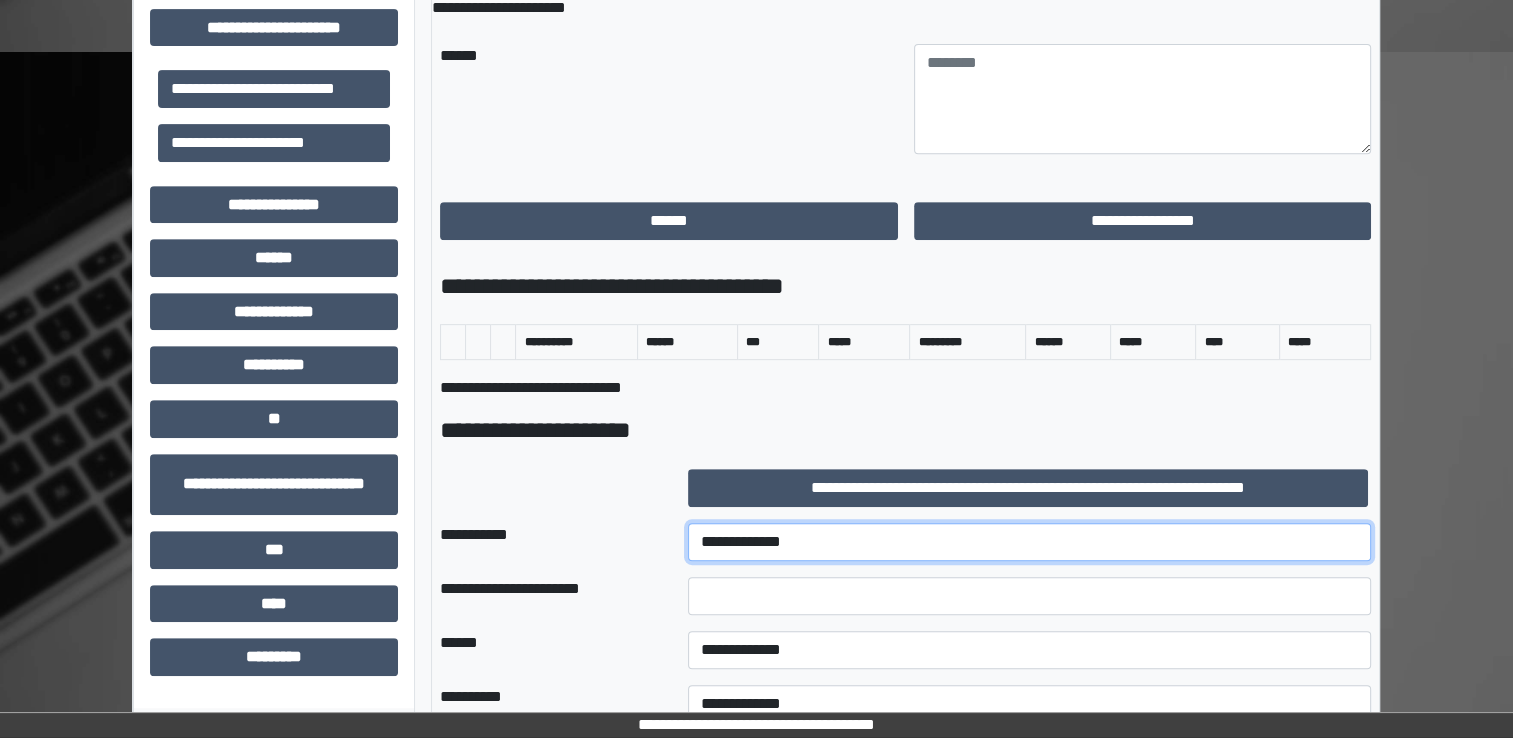 click on "**********" at bounding box center (1029, 542) 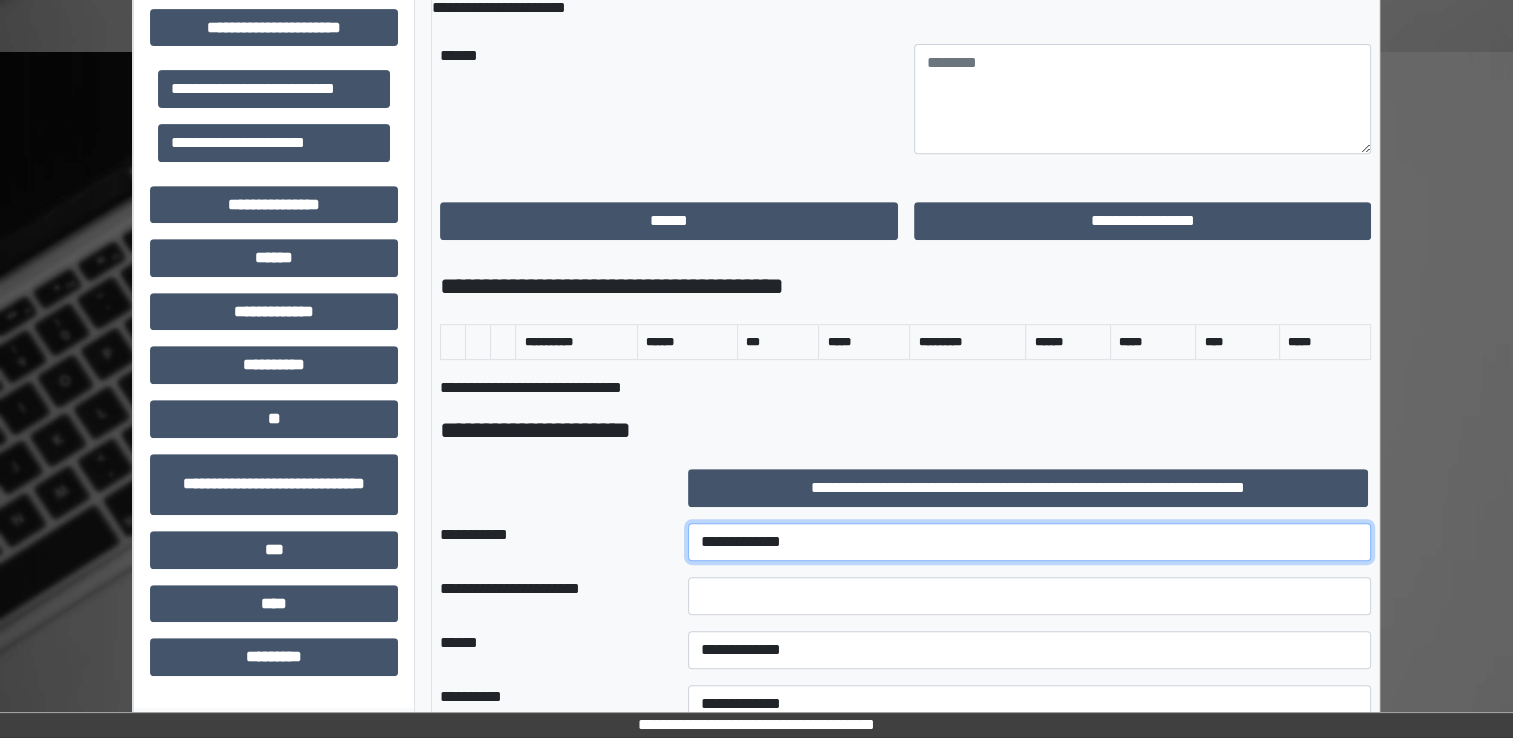 select on "***" 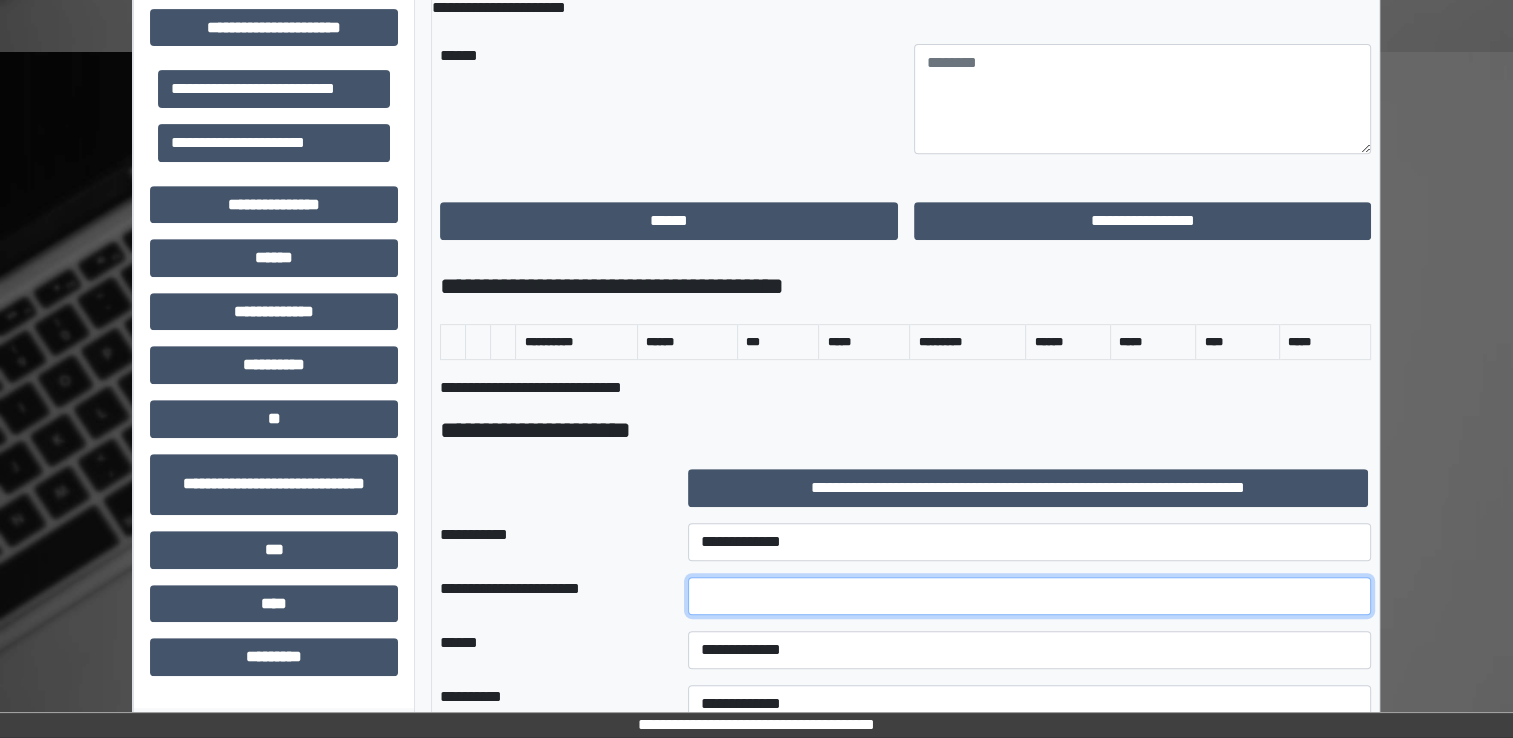 click at bounding box center [1029, 596] 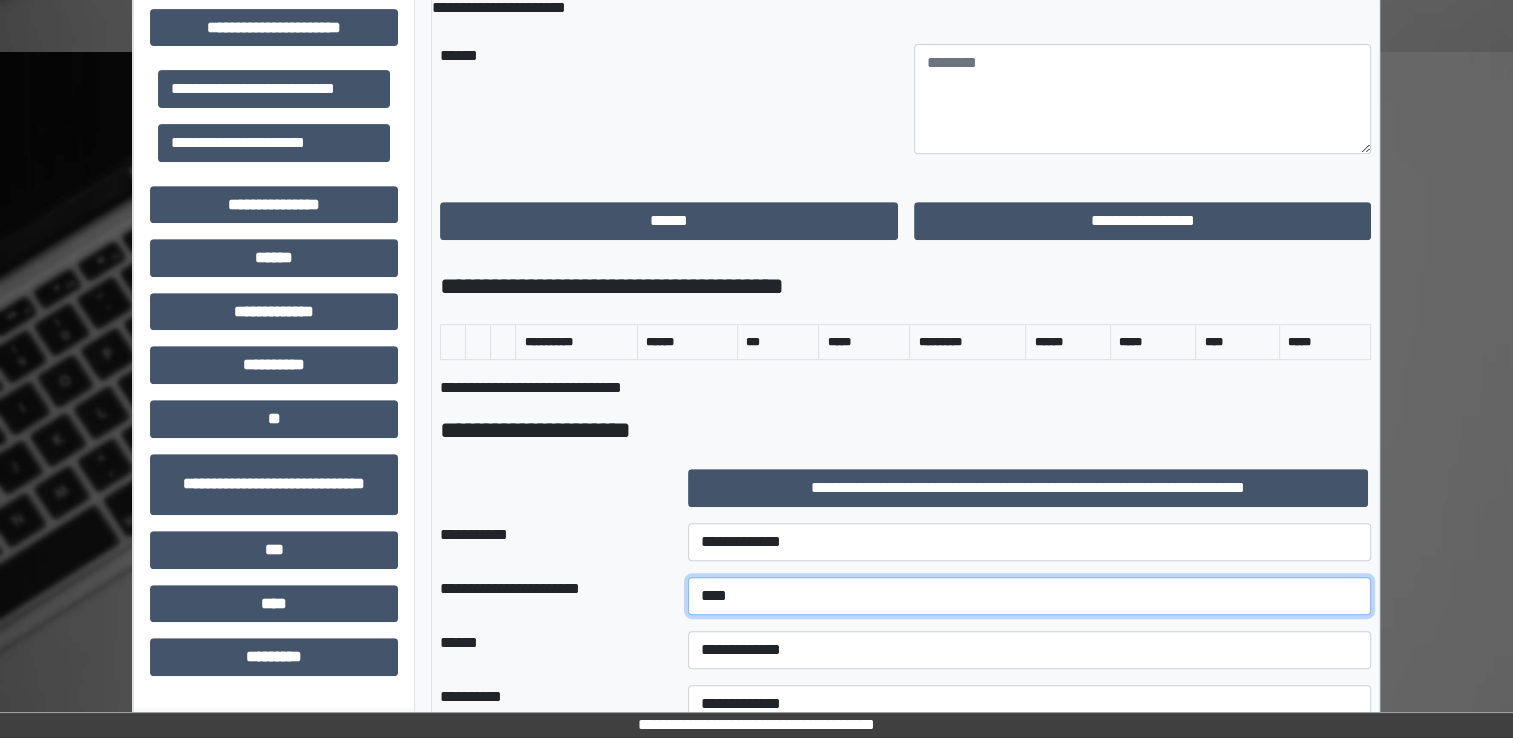 type on "*****" 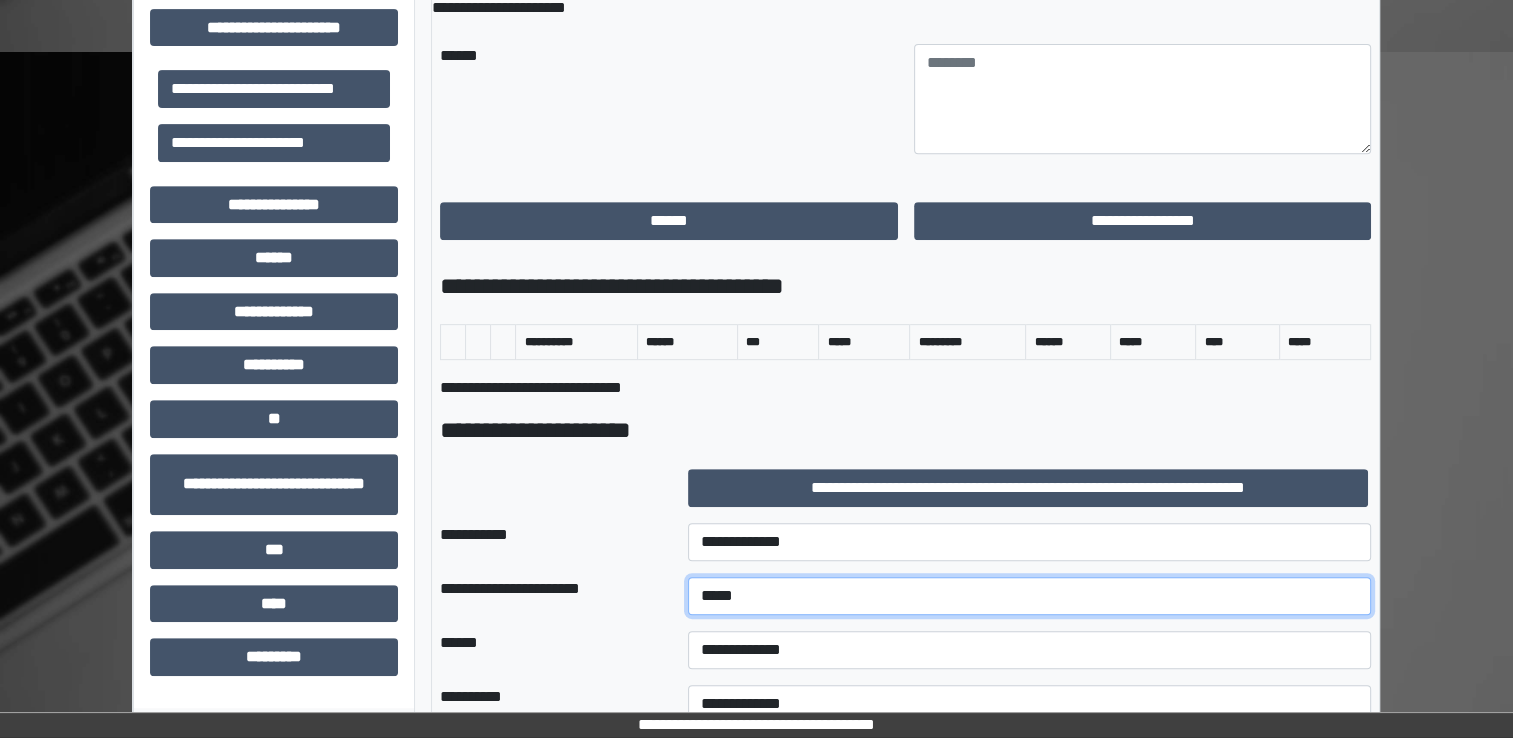drag, startPoint x: 816, startPoint y: 603, endPoint x: 516, endPoint y: 594, distance: 300.13498 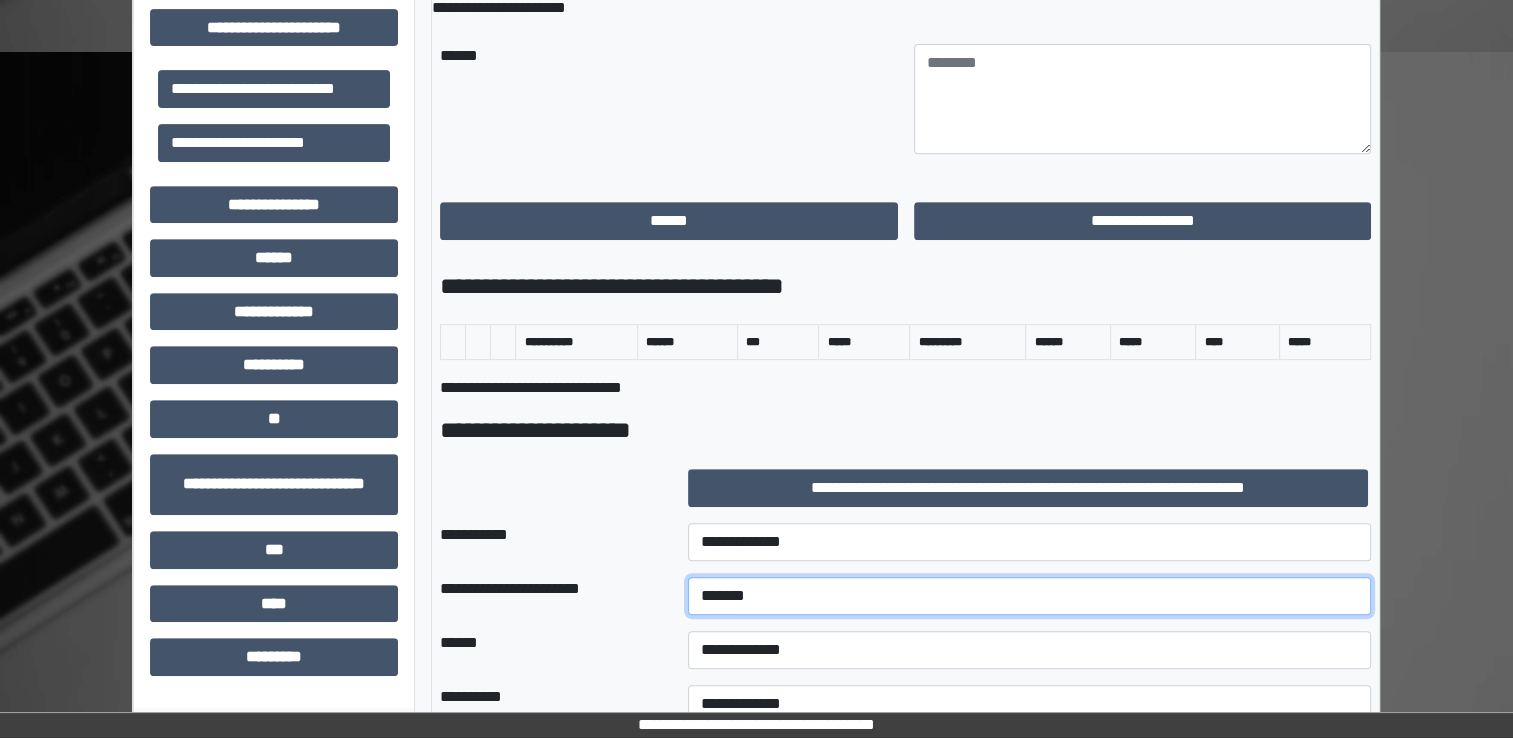 type on "*******" 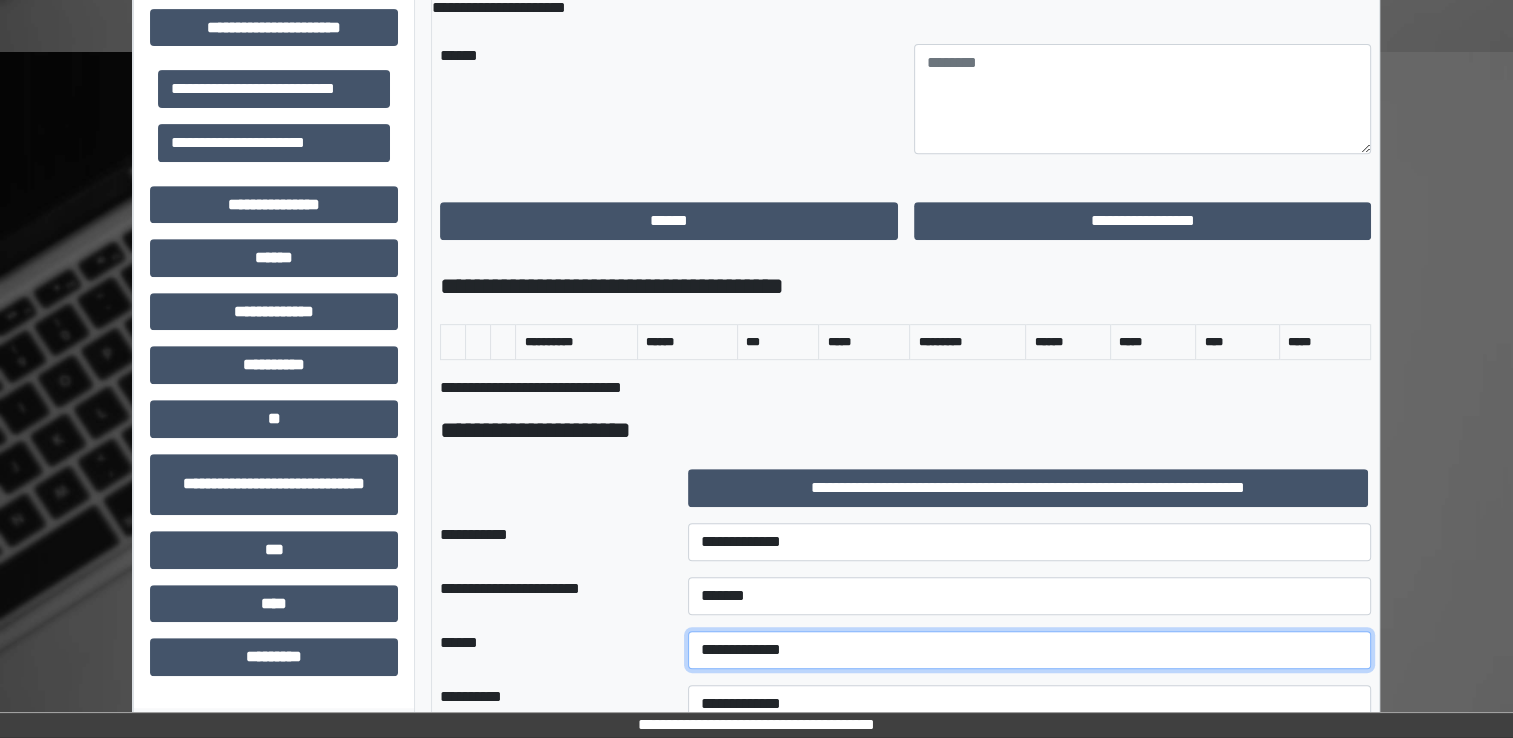 click on "**********" at bounding box center [1029, 650] 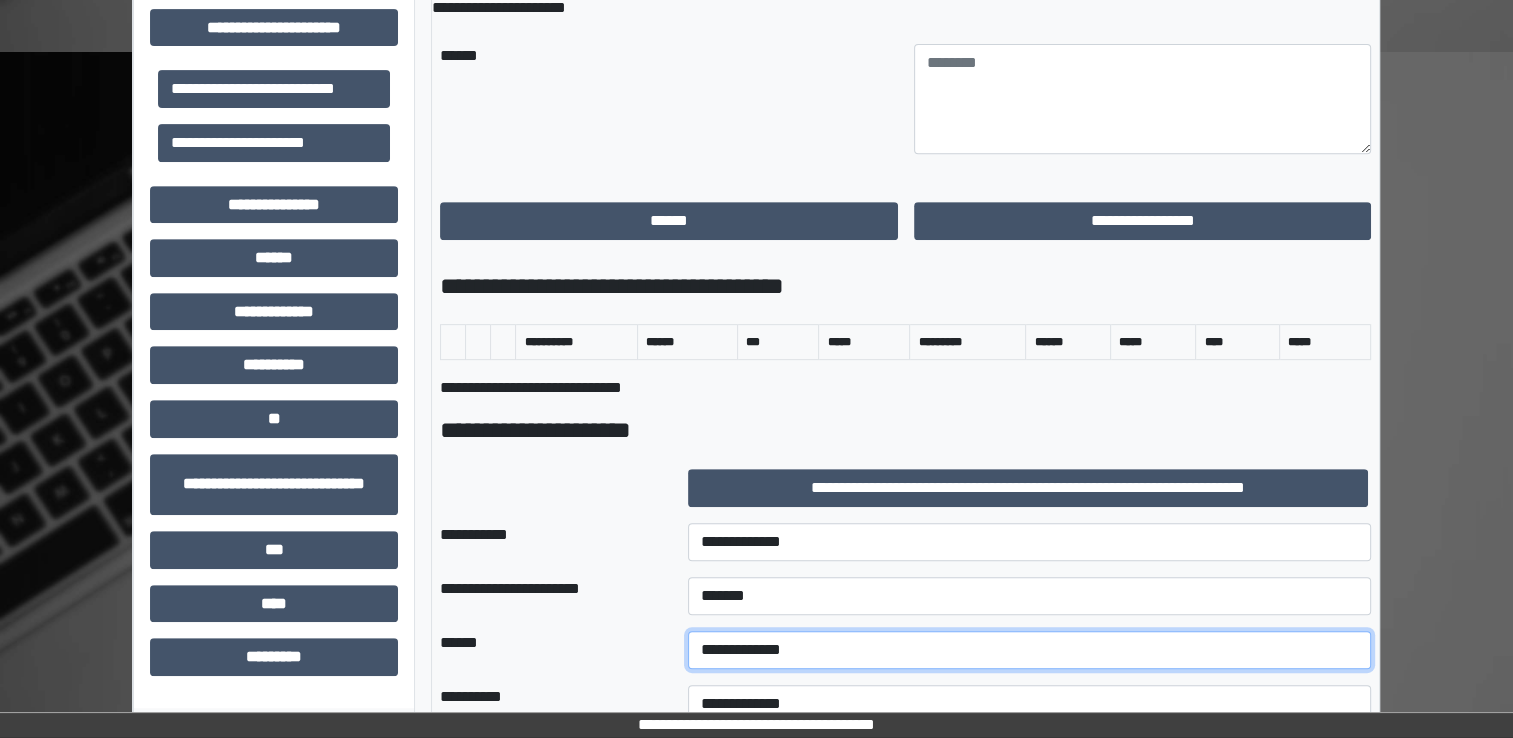 select on "*" 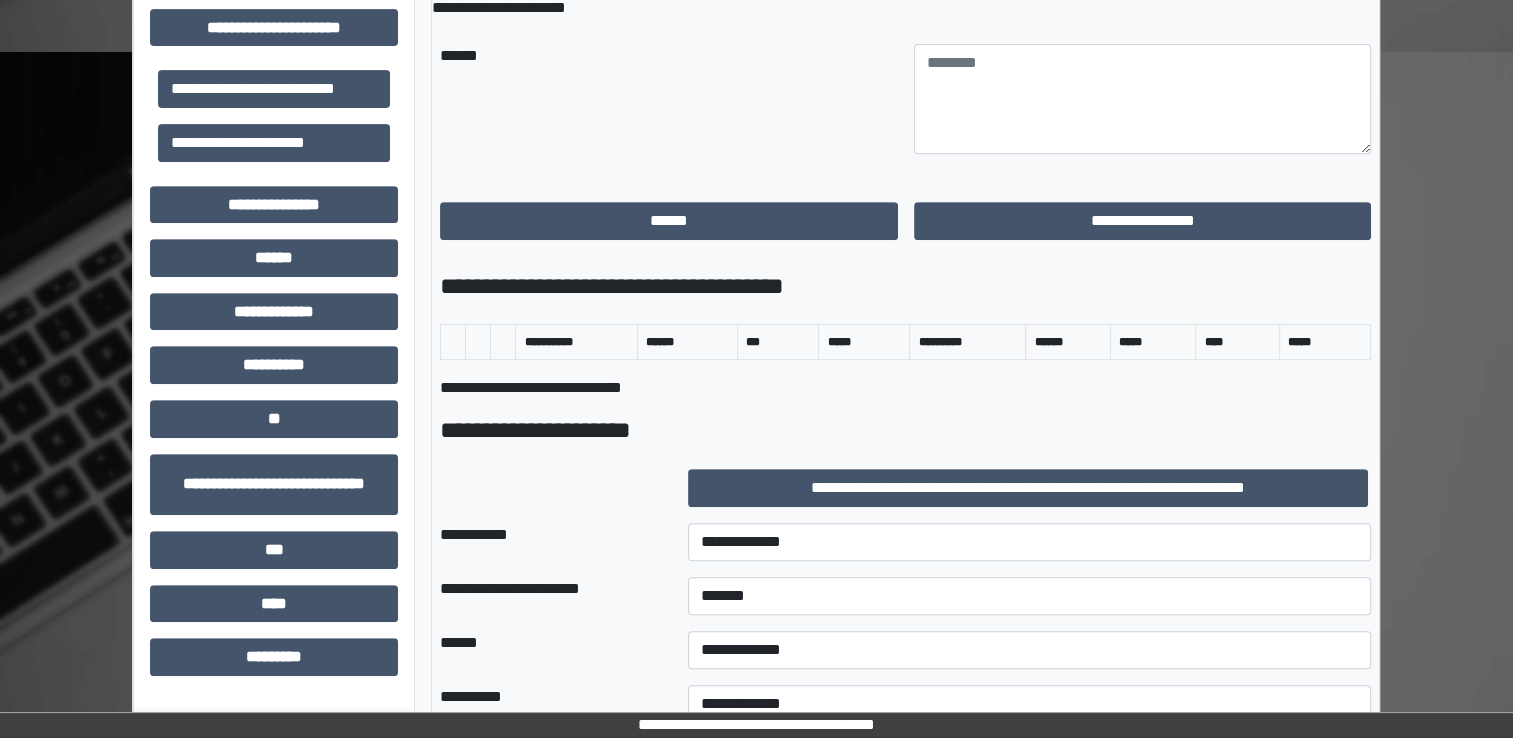 click on "******" at bounding box center [548, 650] 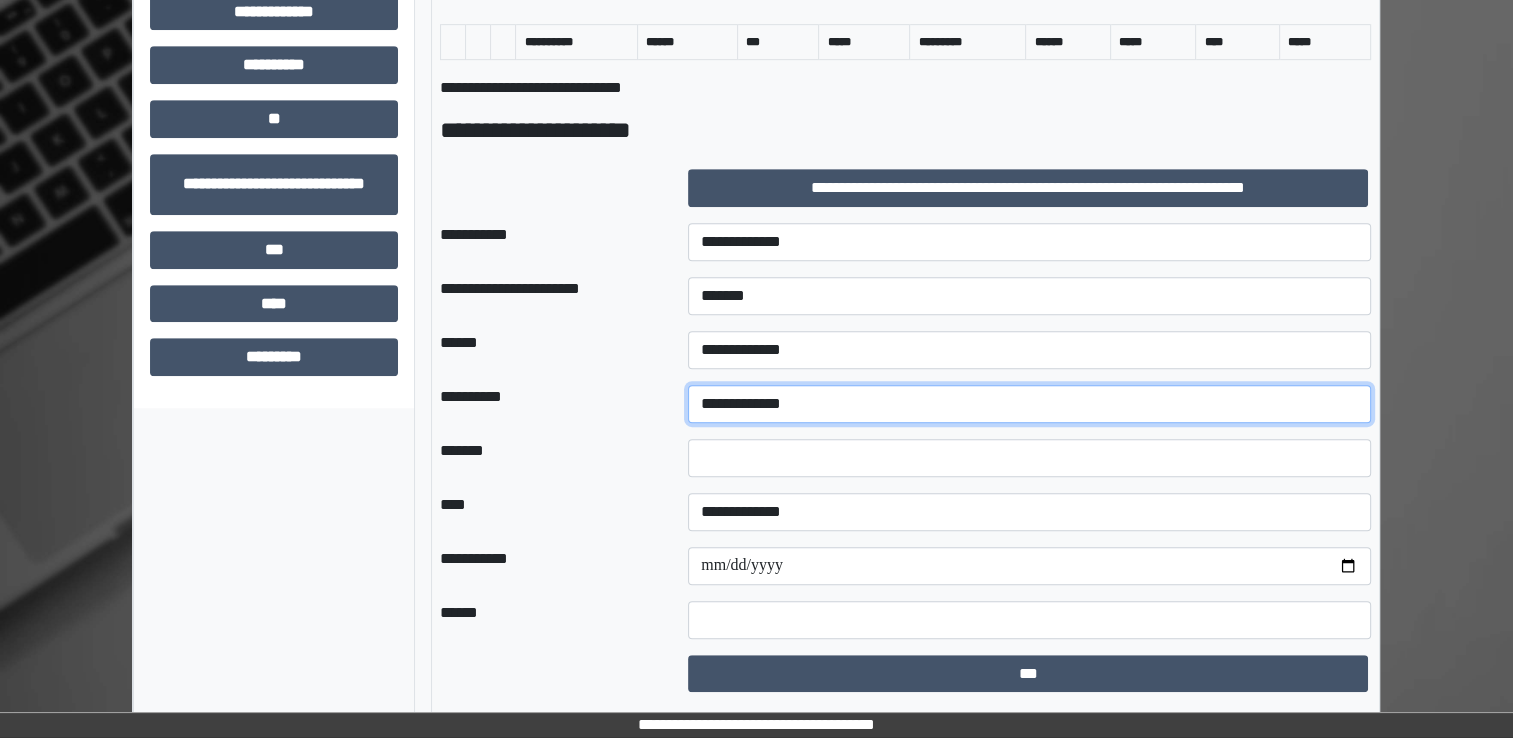 click on "**********" at bounding box center (1029, 404) 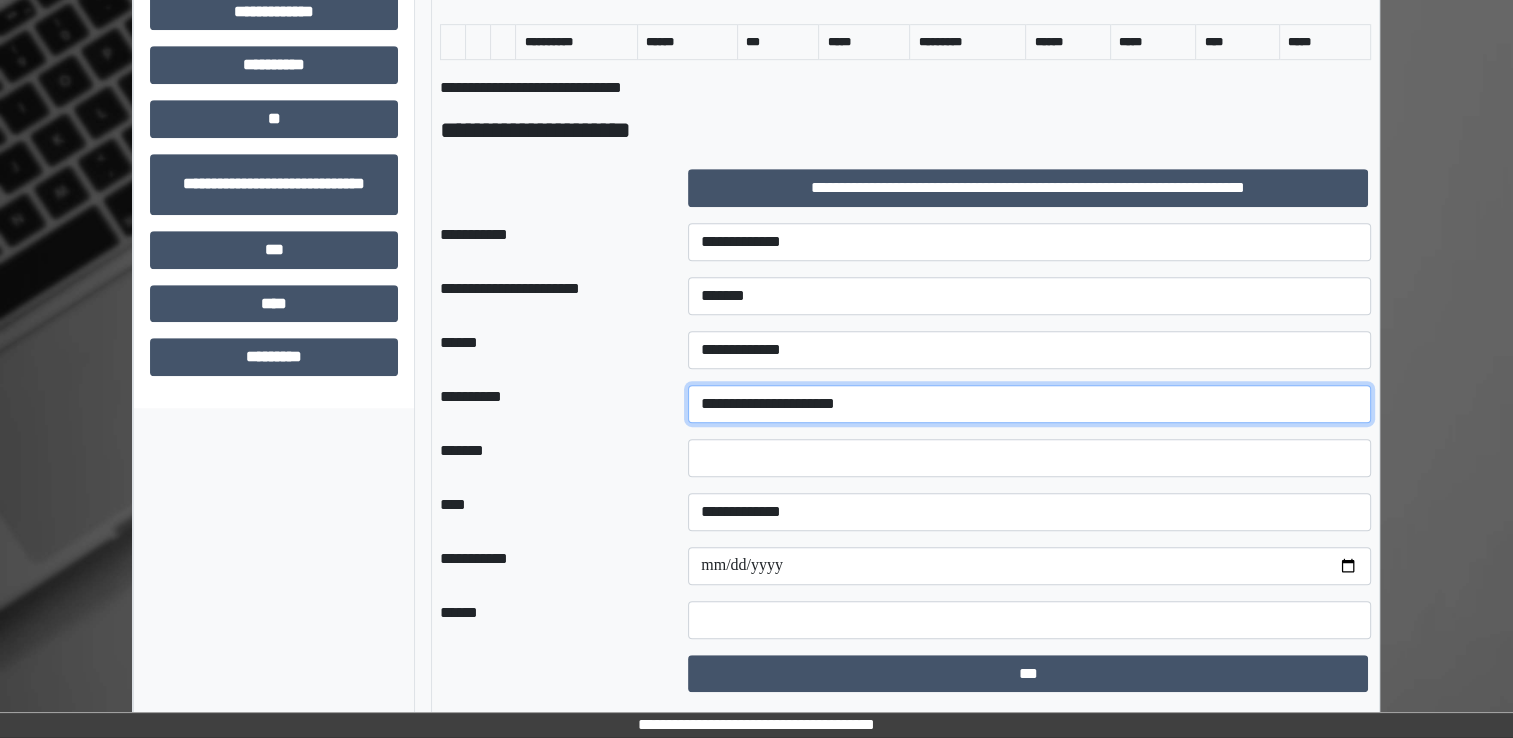 click on "**********" at bounding box center [1029, 404] 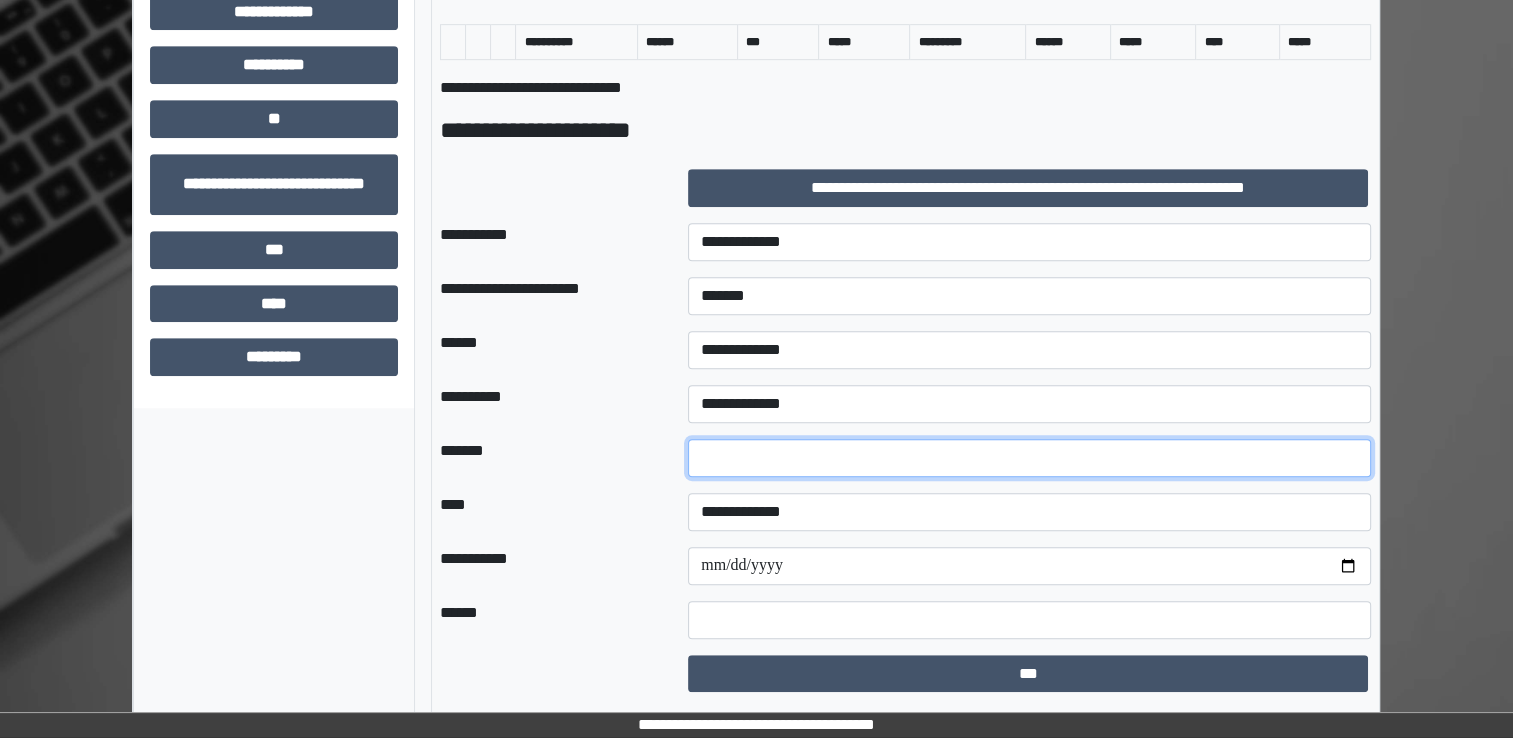 click at bounding box center (1029, 458) 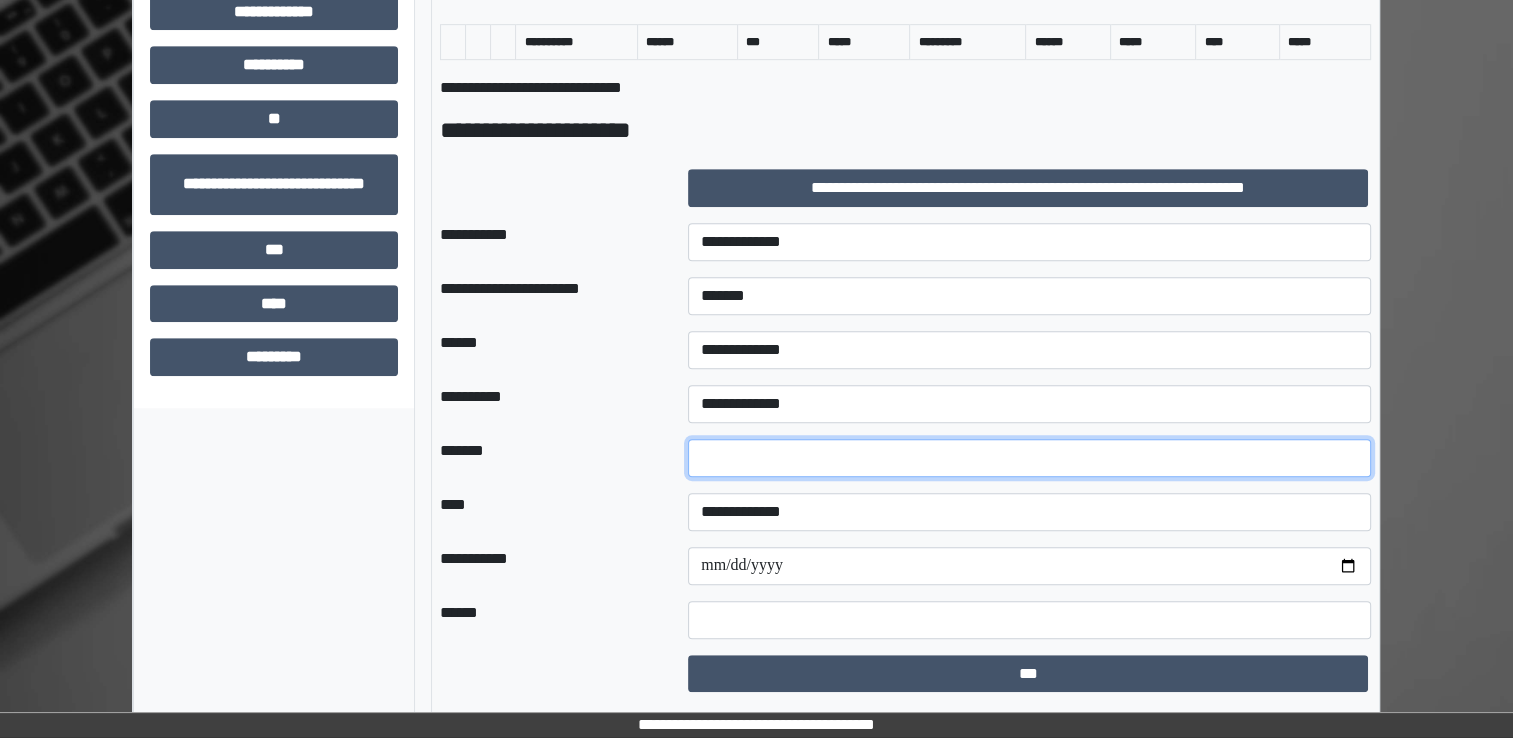 type on "**" 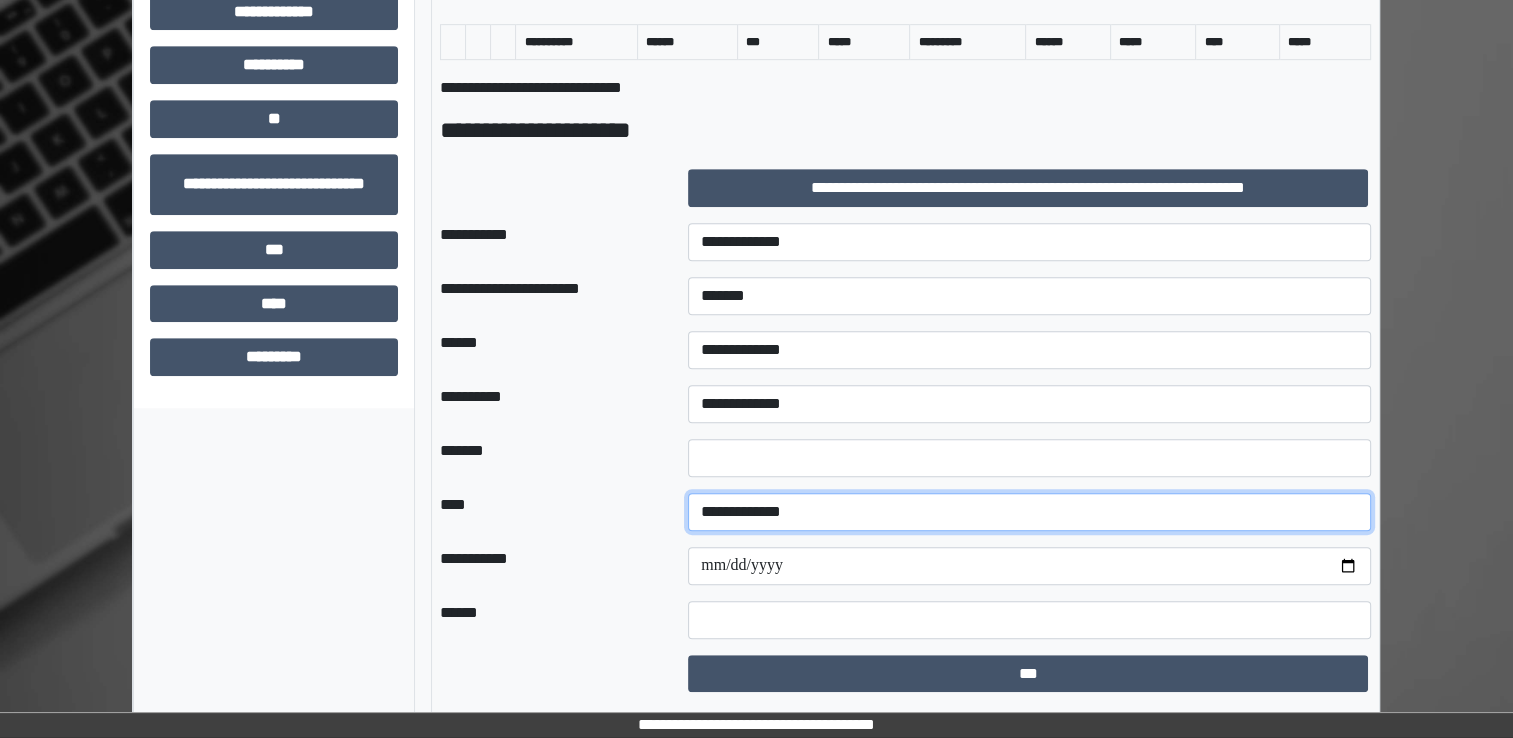 click on "**********" at bounding box center (1029, 512) 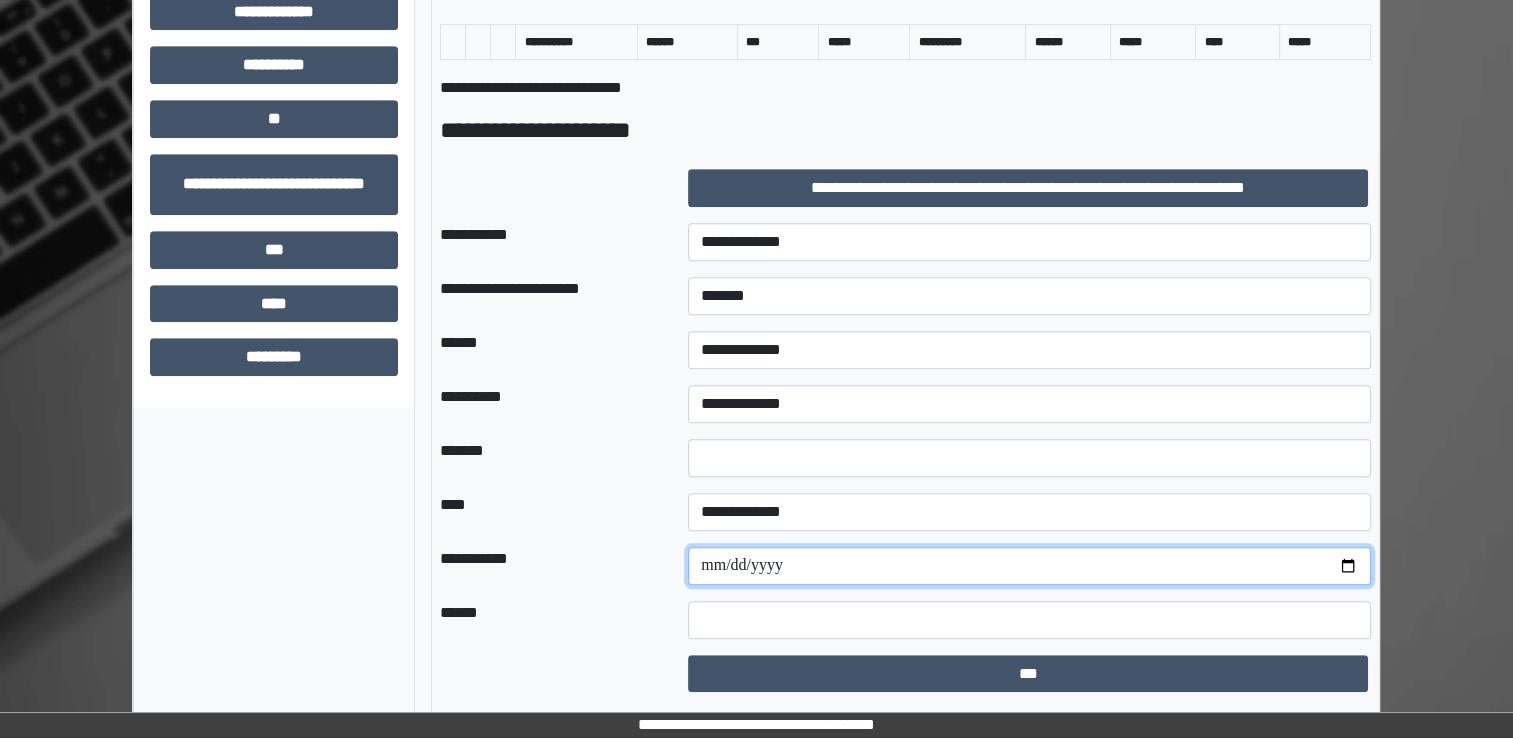 click at bounding box center (1029, 566) 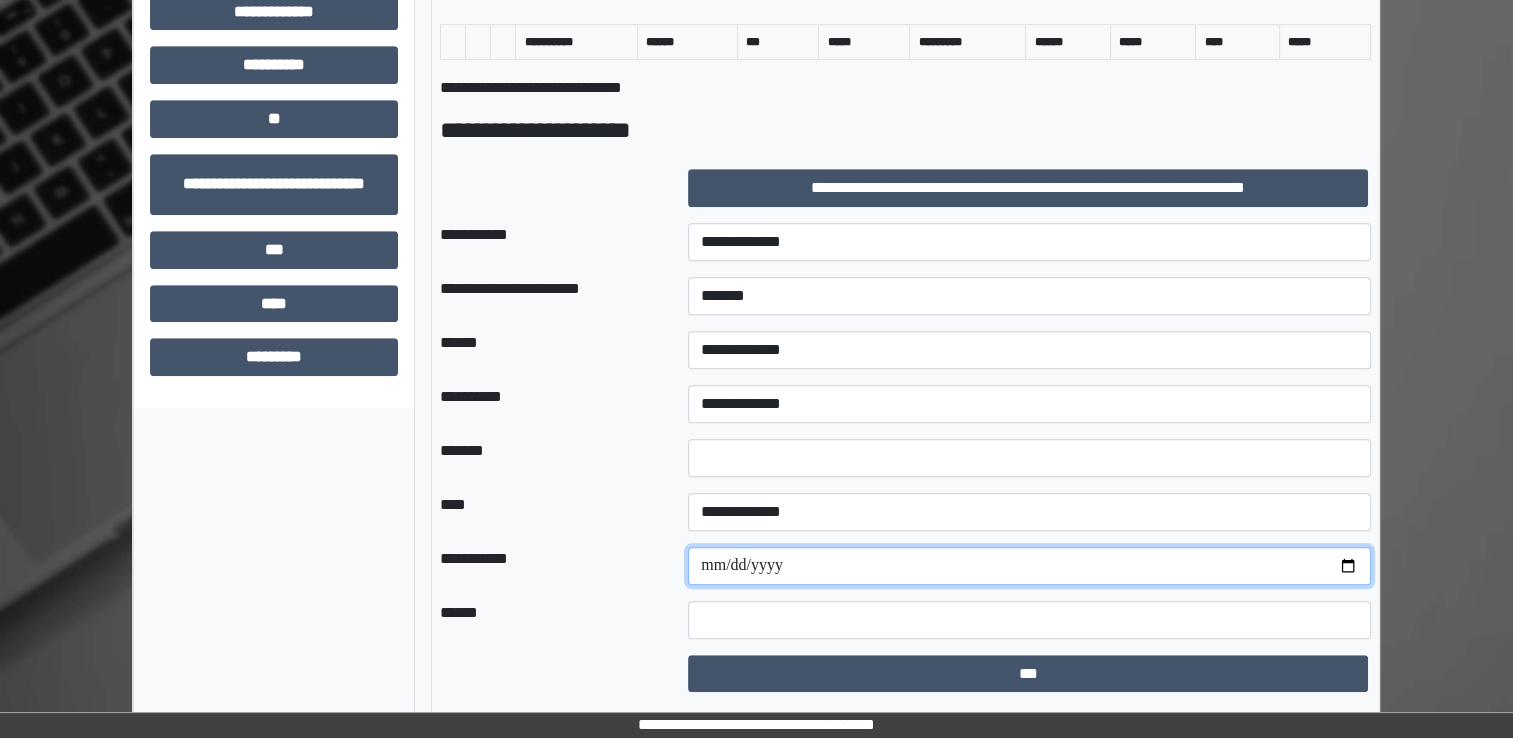 type on "**********" 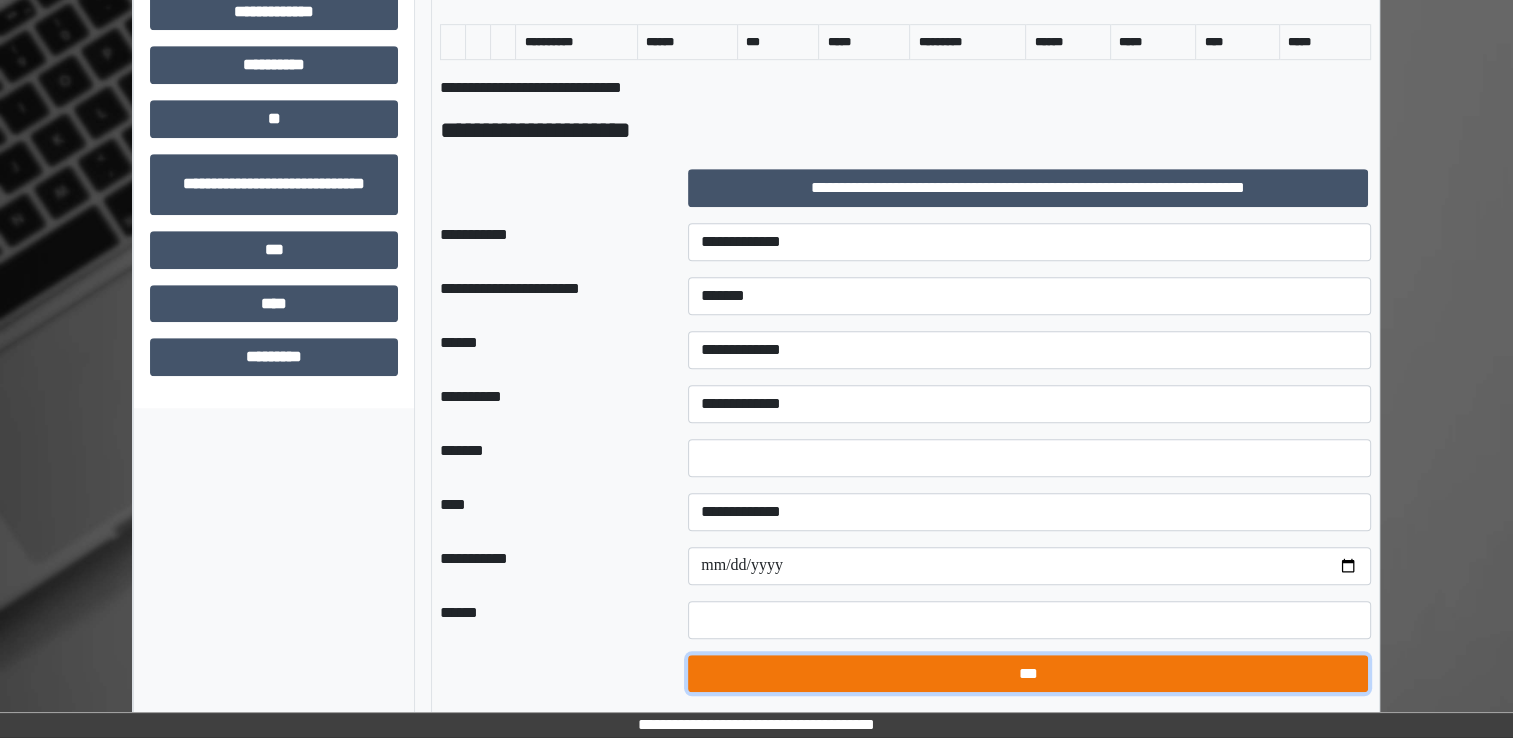 click on "***" at bounding box center [1028, 674] 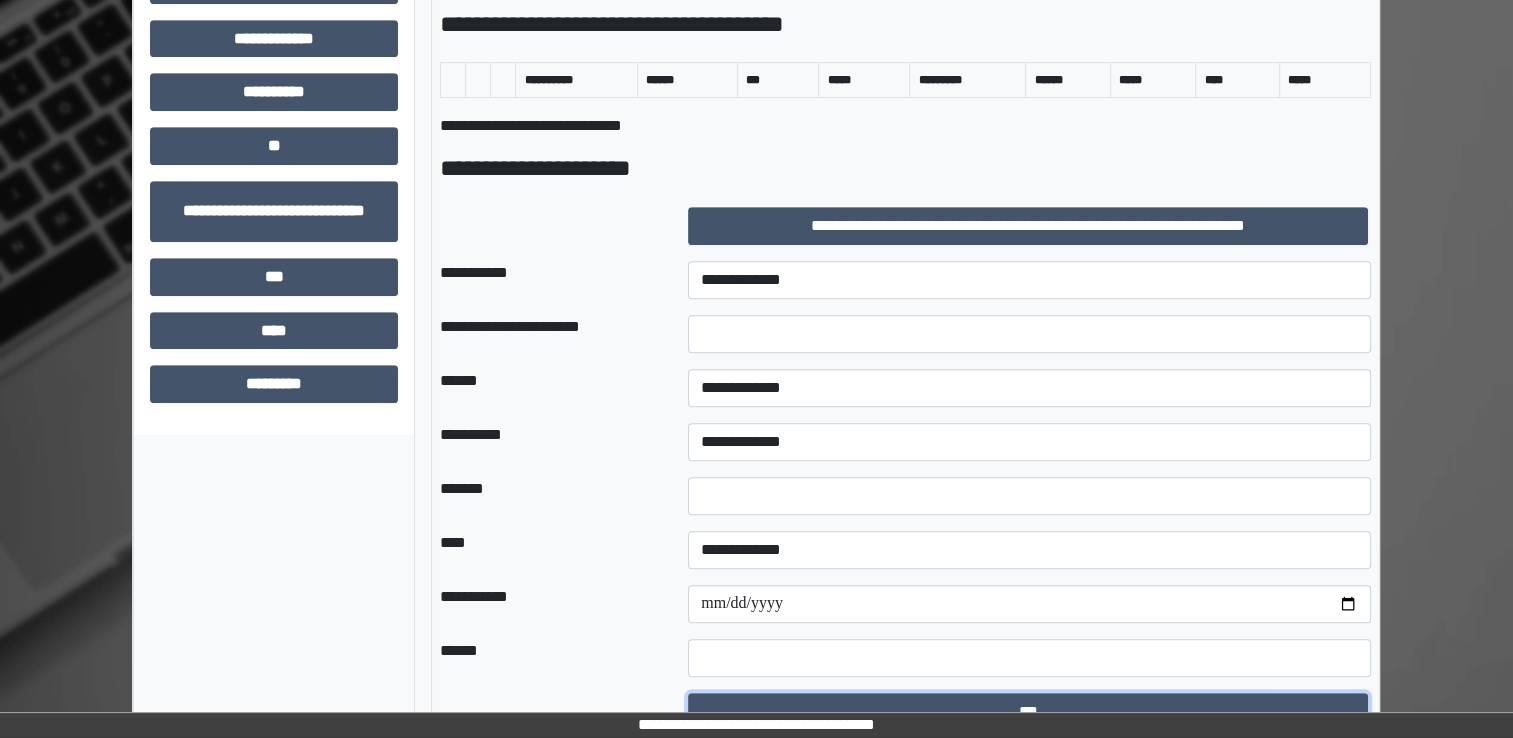 scroll, scrollTop: 1019, scrollLeft: 0, axis: vertical 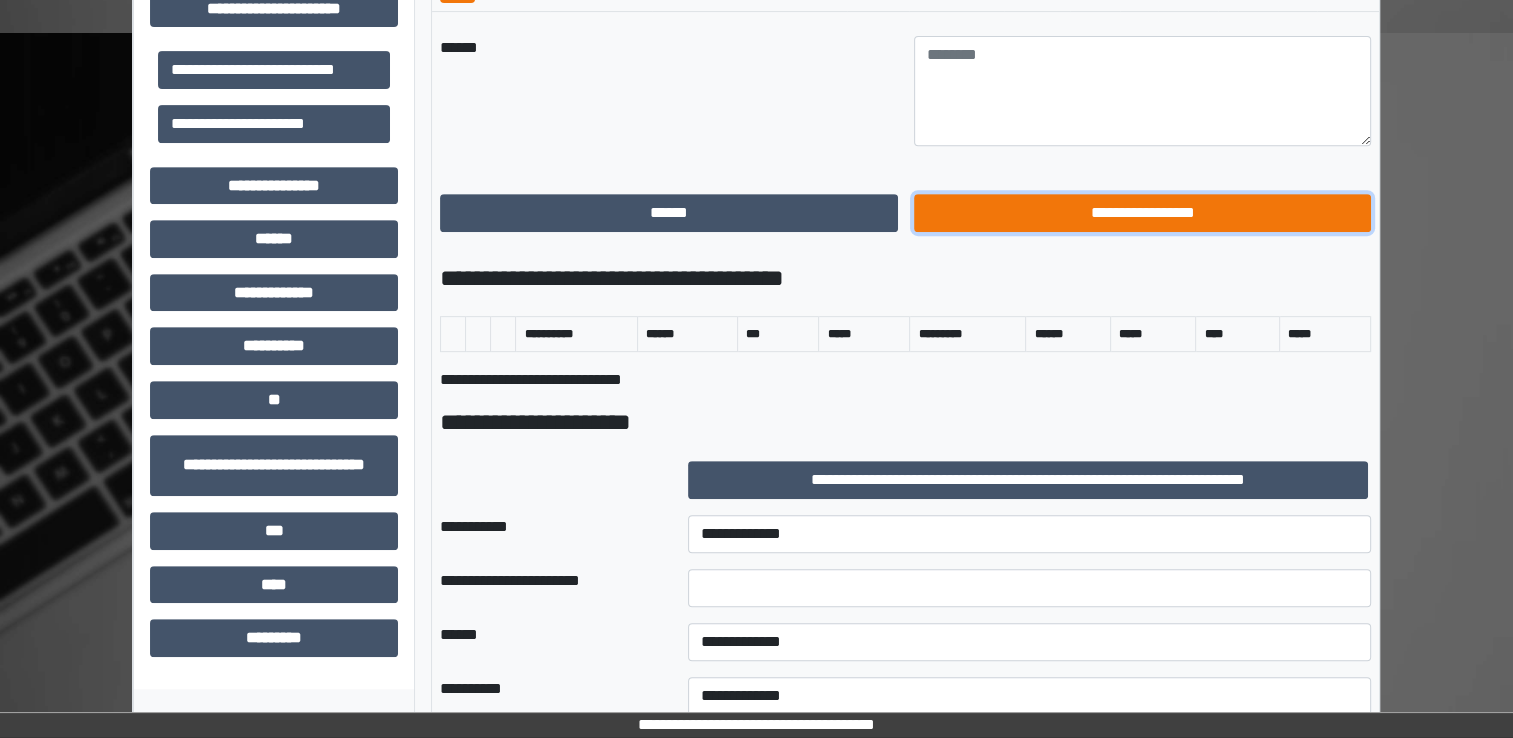 click on "**********" at bounding box center (1143, 213) 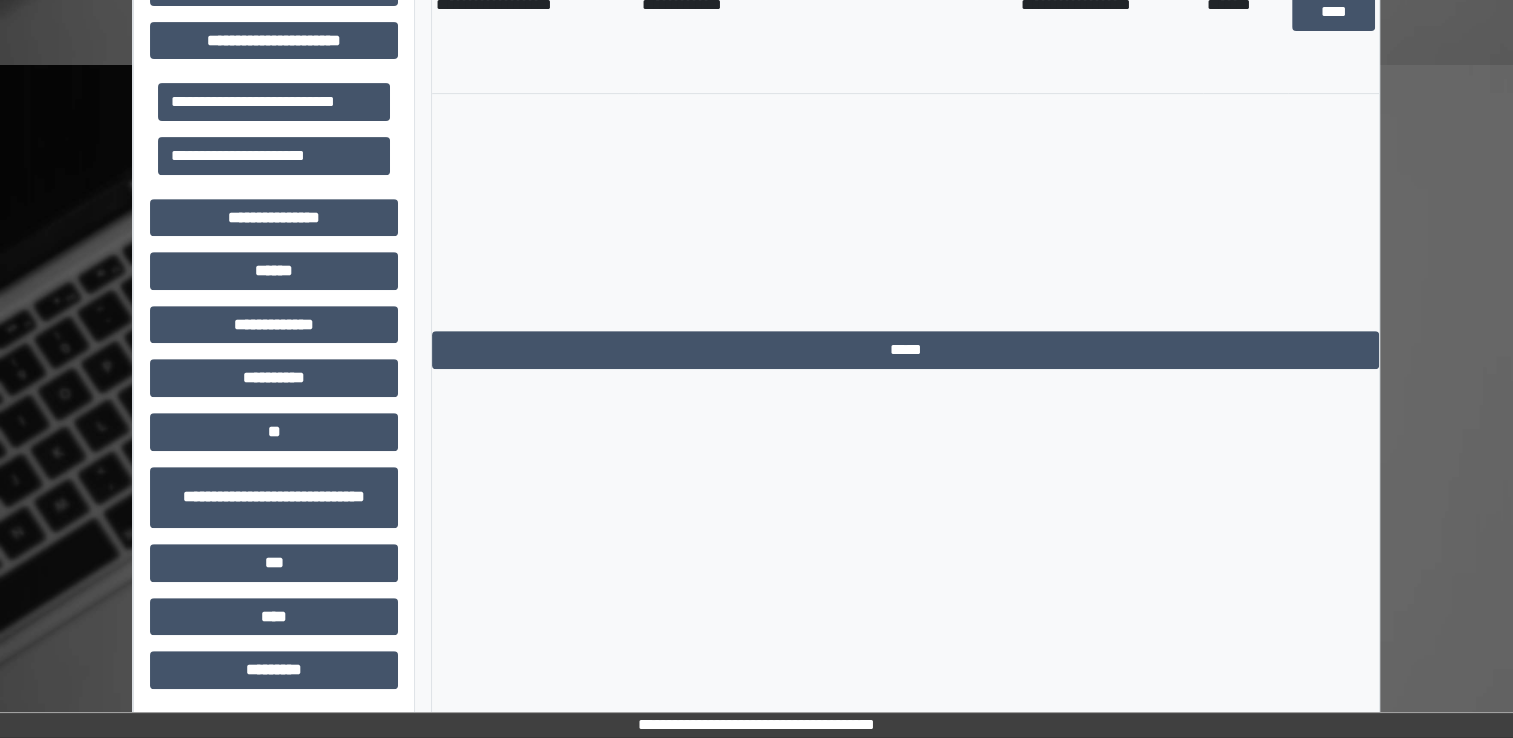 scroll, scrollTop: 787, scrollLeft: 0, axis: vertical 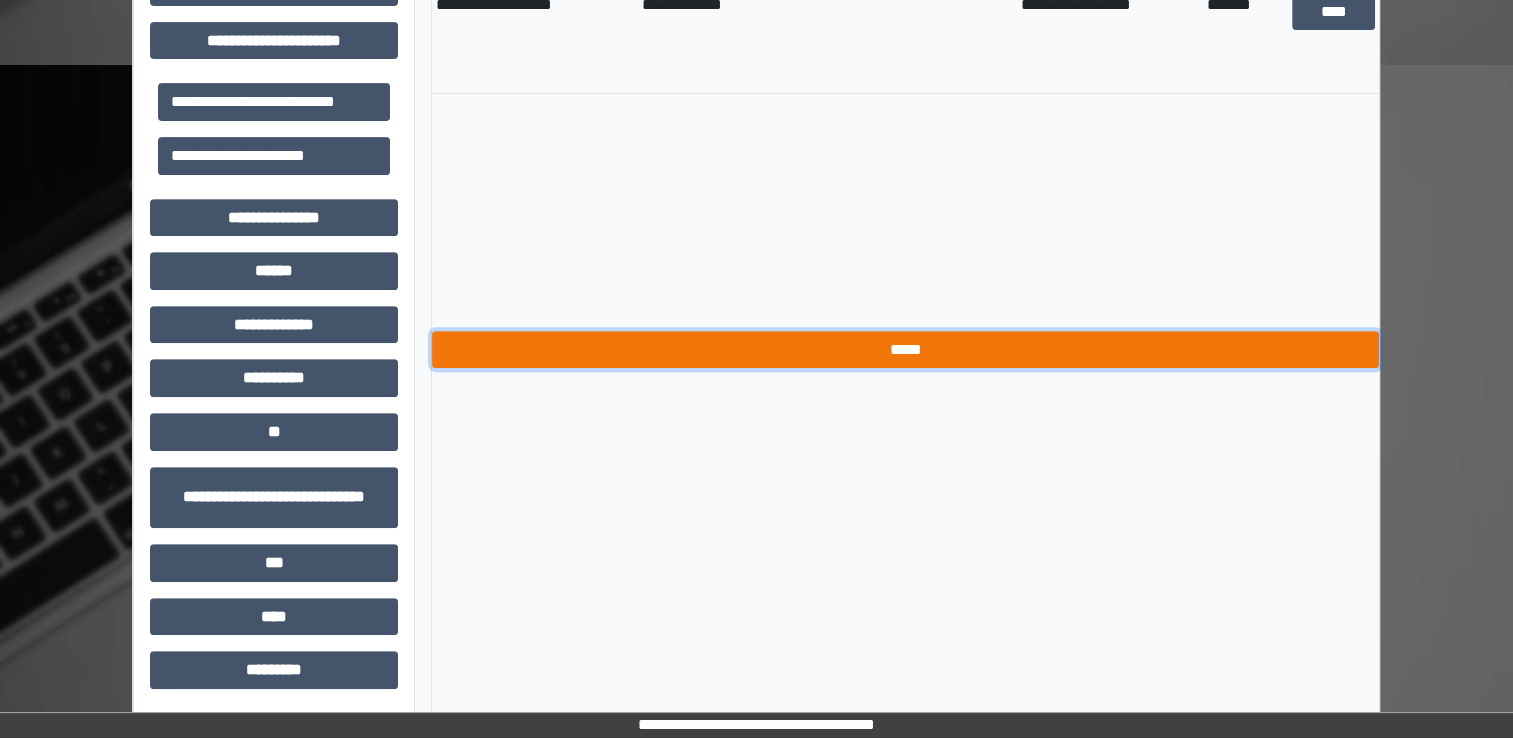 click on "*****" at bounding box center (905, 350) 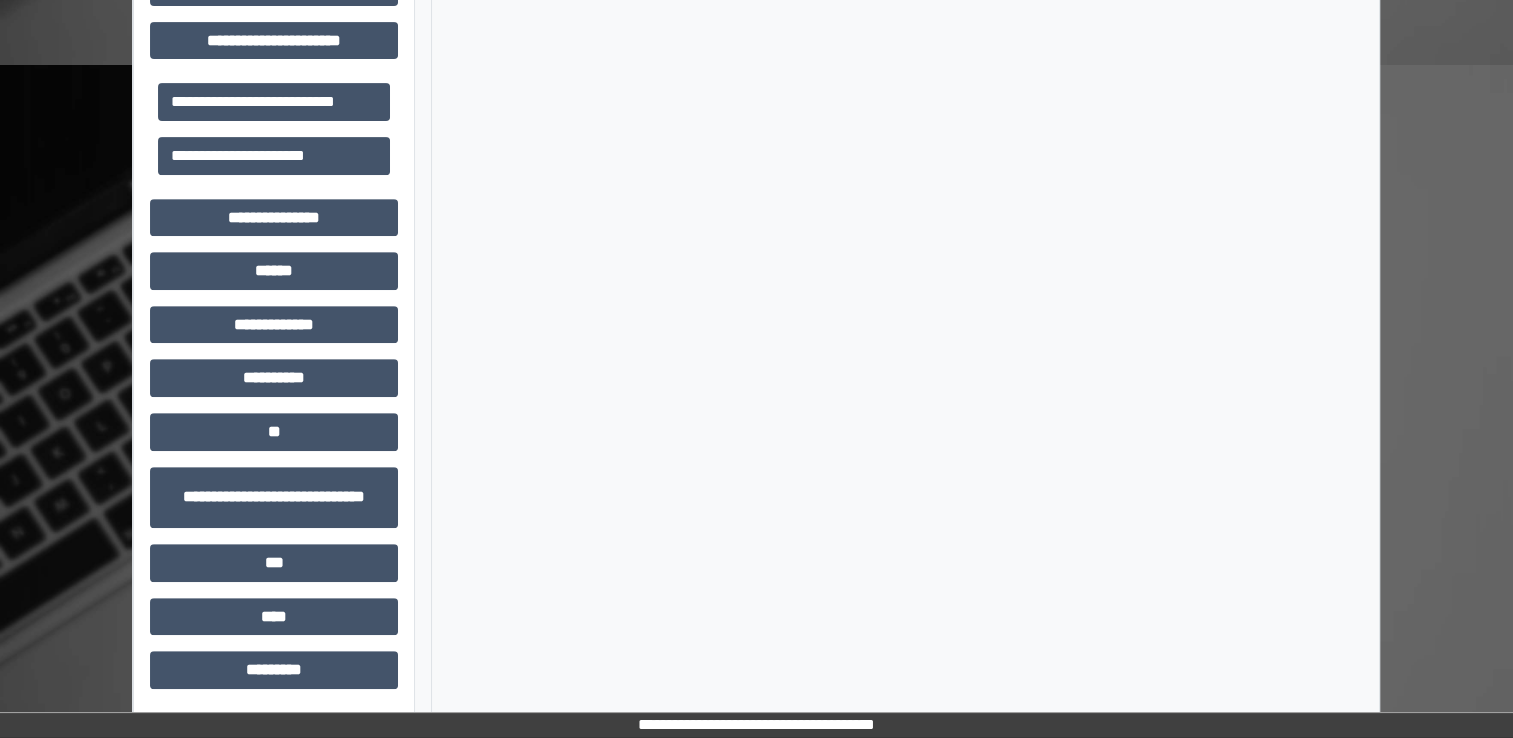 scroll, scrollTop: 0, scrollLeft: 0, axis: both 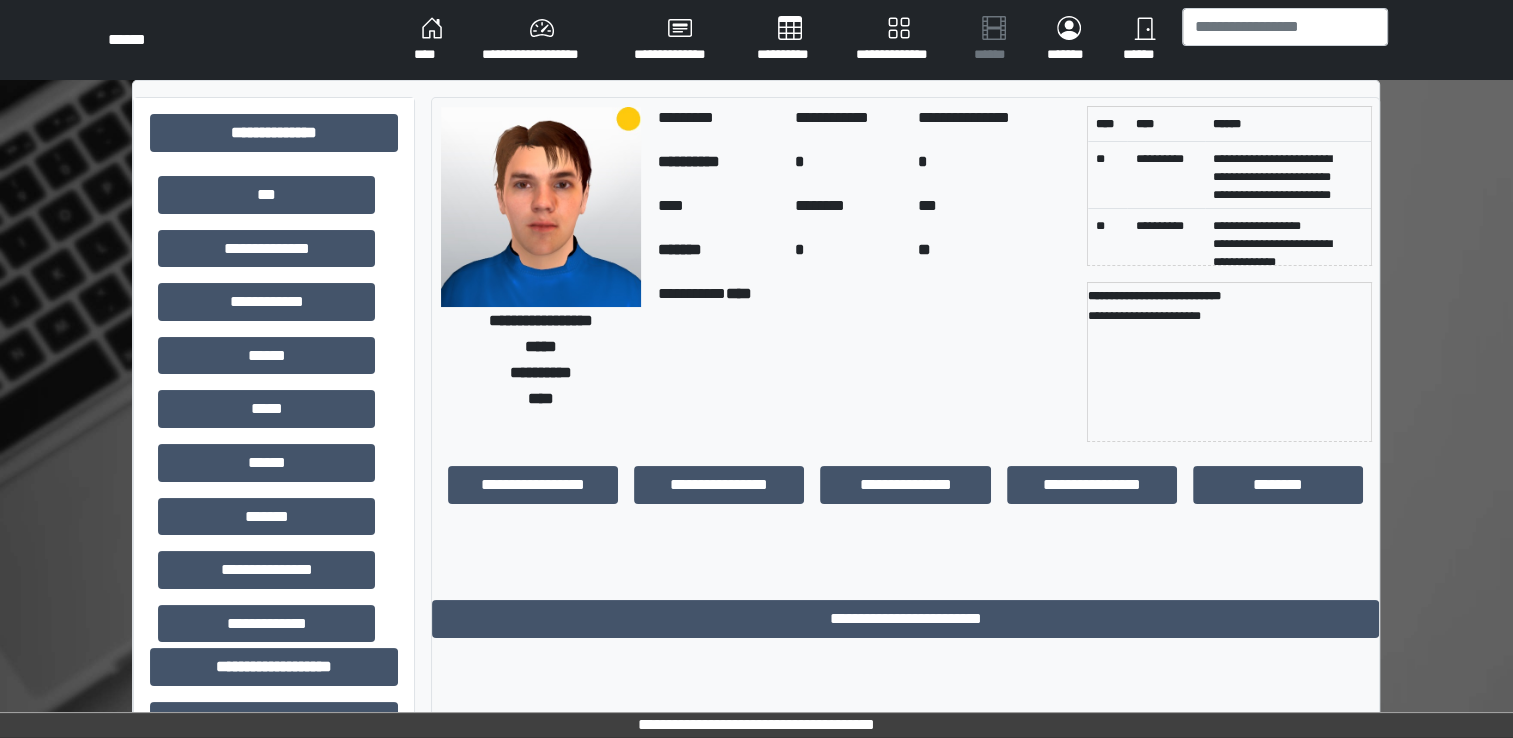 click on "****" at bounding box center (432, 40) 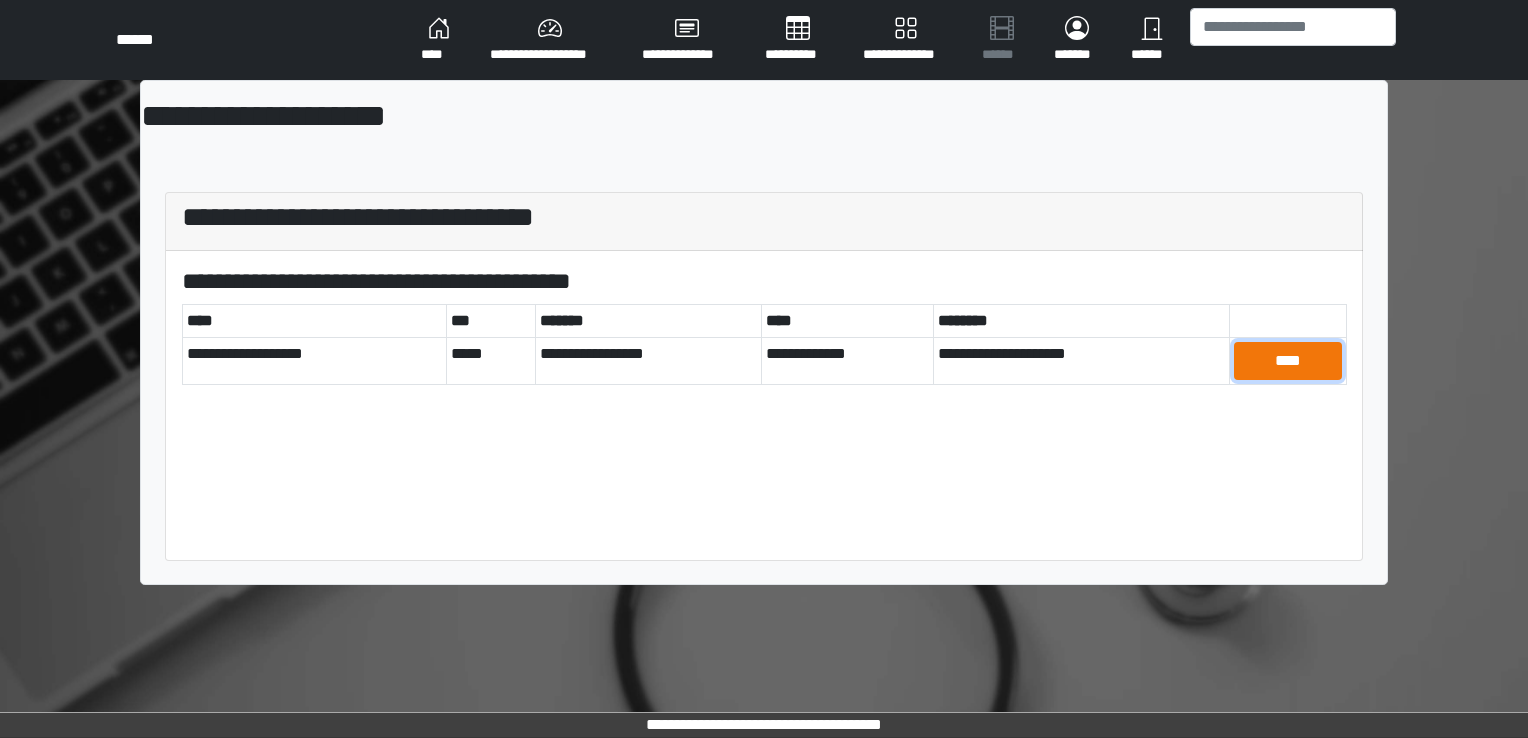 click on "****" at bounding box center (1288, 361) 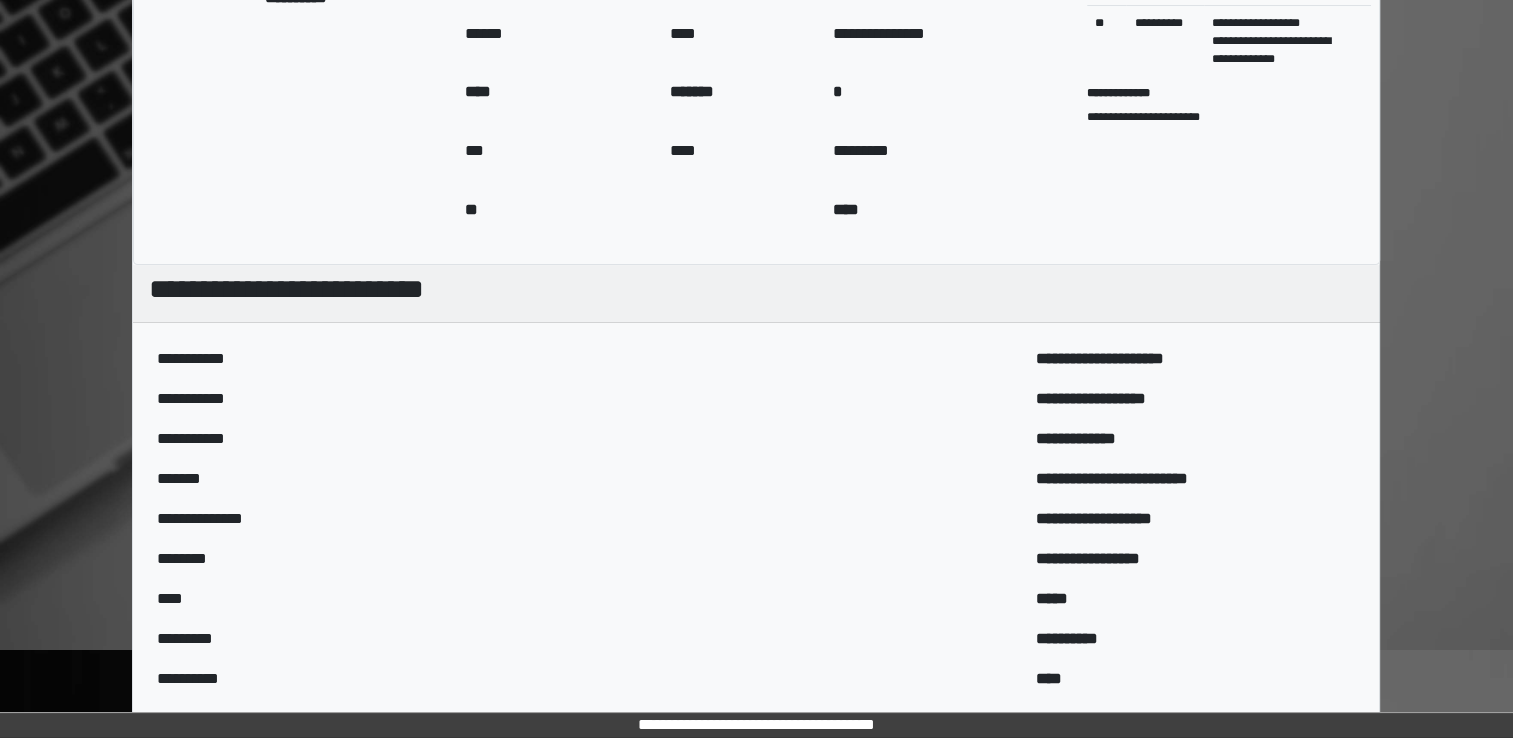 scroll, scrollTop: 644, scrollLeft: 0, axis: vertical 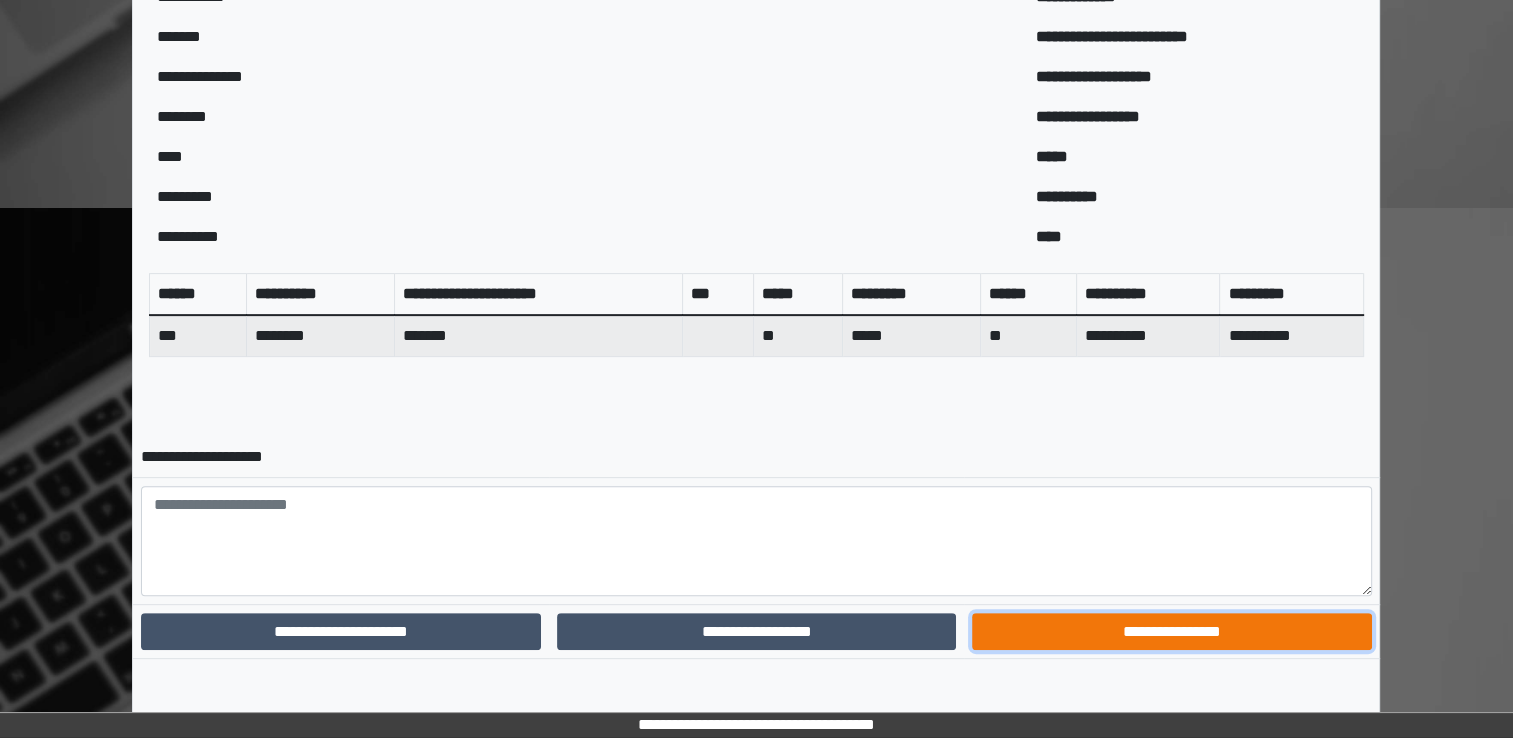 click on "**********" at bounding box center (1171, 632) 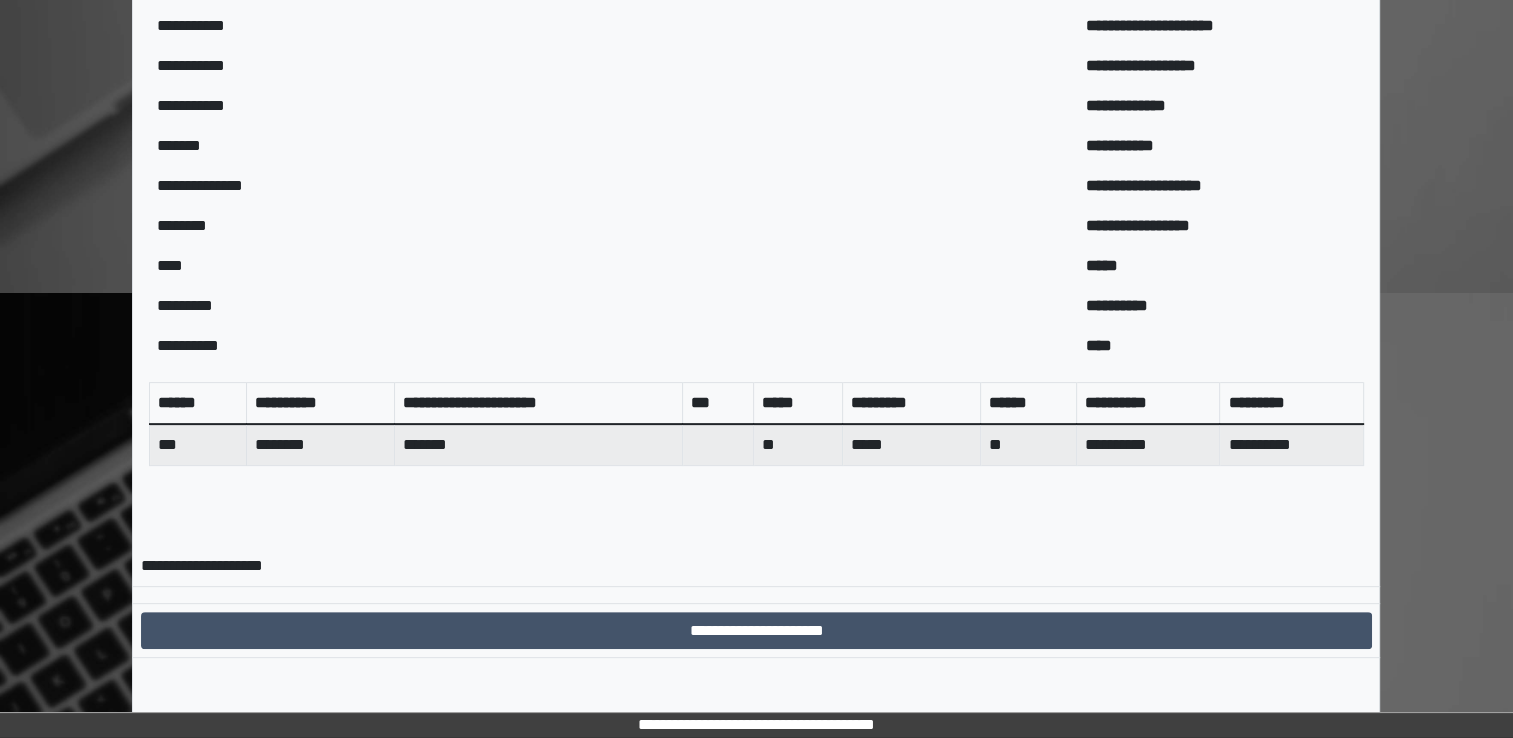 scroll, scrollTop: 559, scrollLeft: 0, axis: vertical 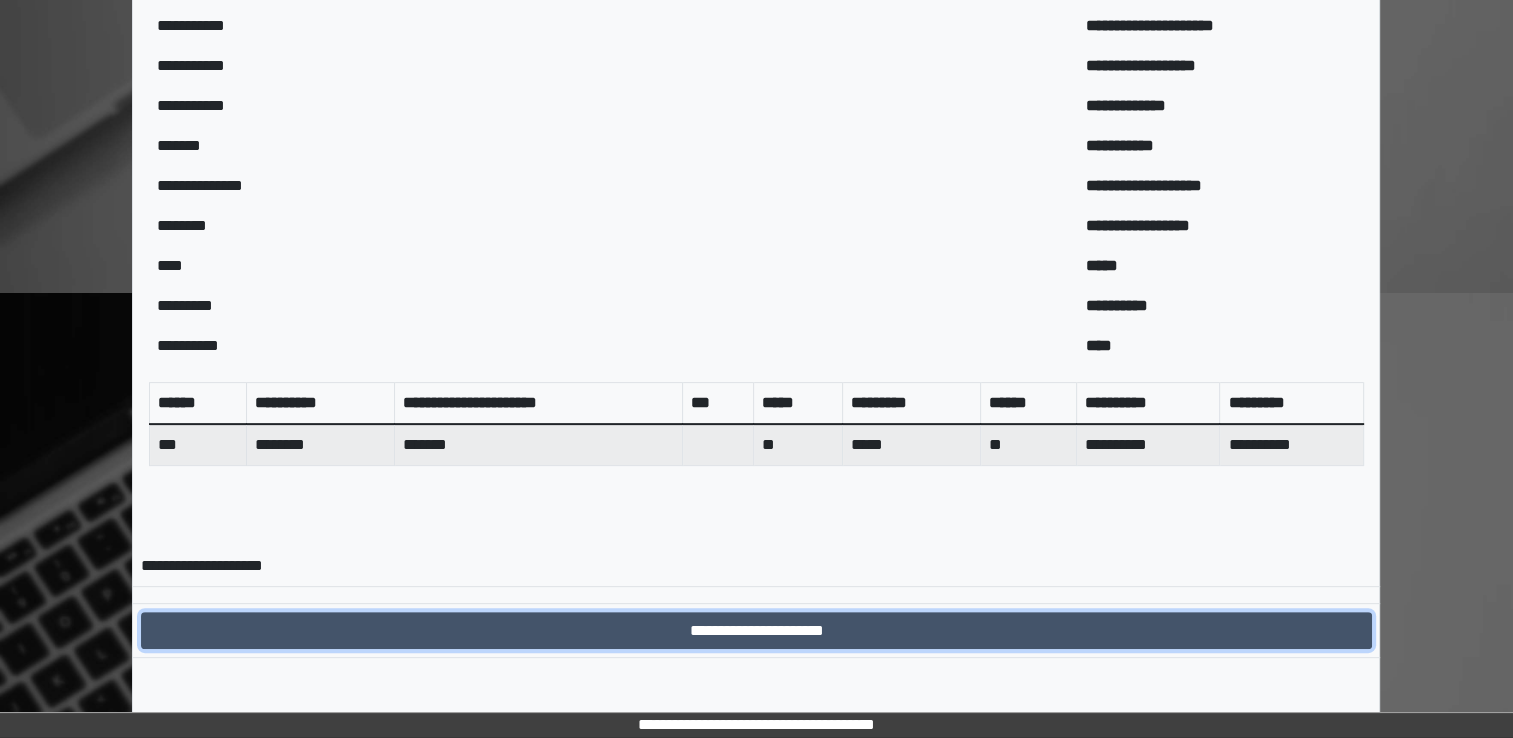 click on "**********" at bounding box center (756, 631) 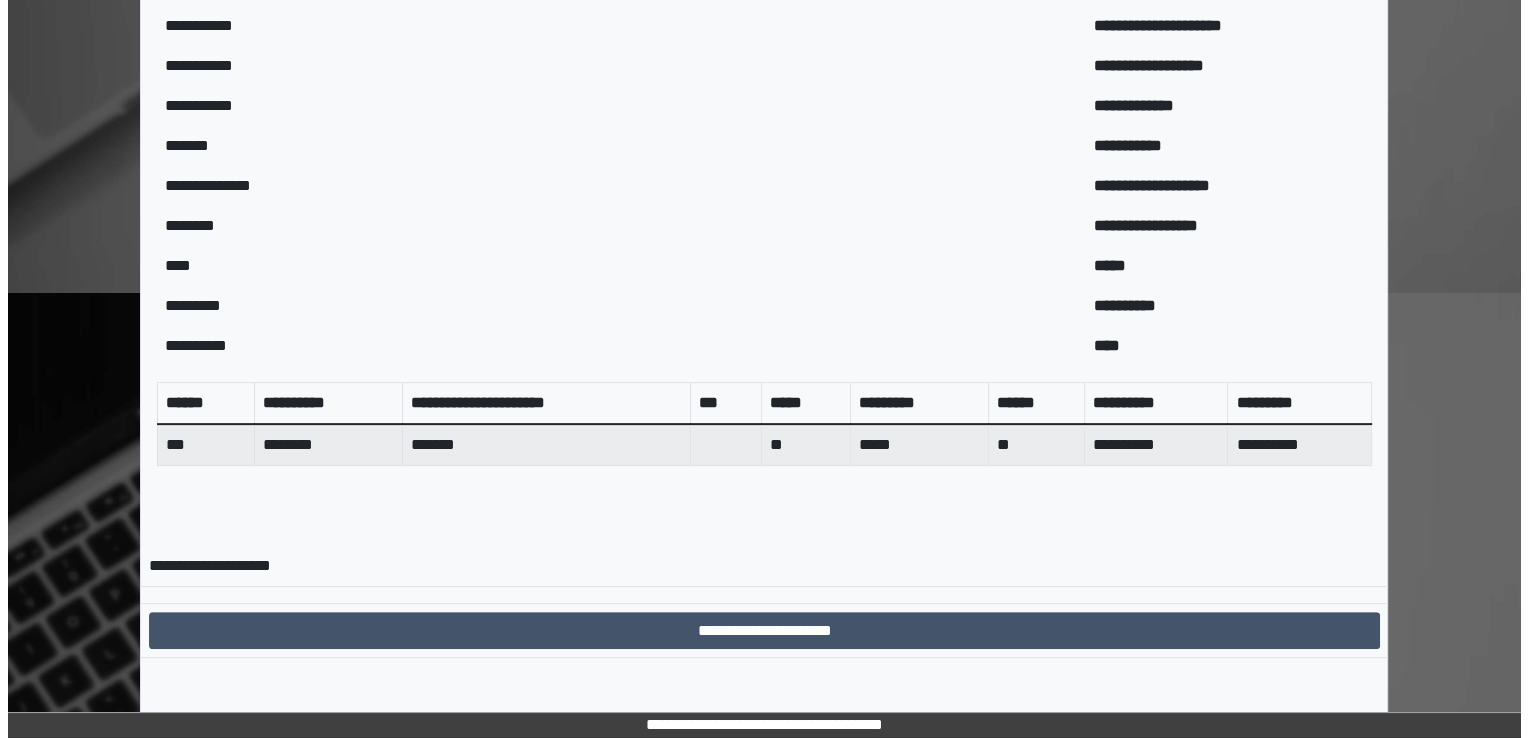 scroll, scrollTop: 0, scrollLeft: 0, axis: both 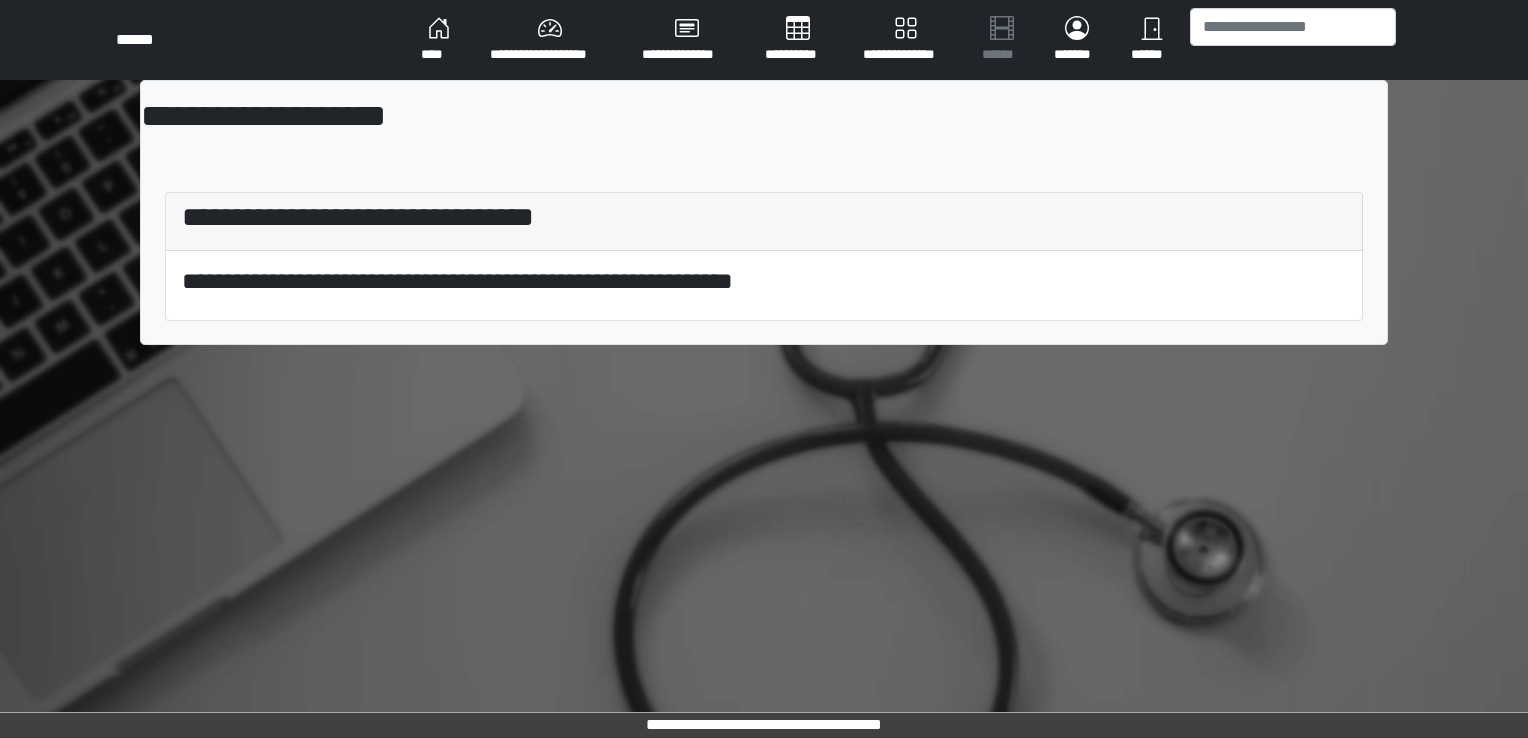 click on "****" at bounding box center [439, 40] 